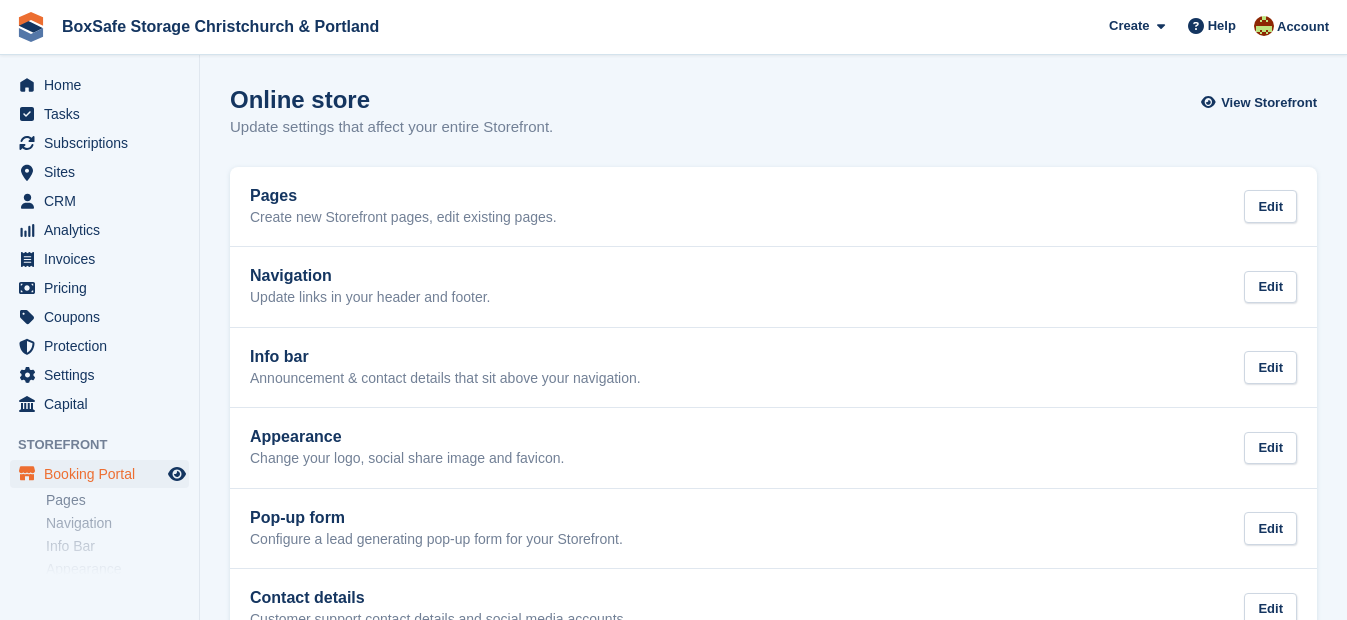scroll, scrollTop: 0, scrollLeft: 0, axis: both 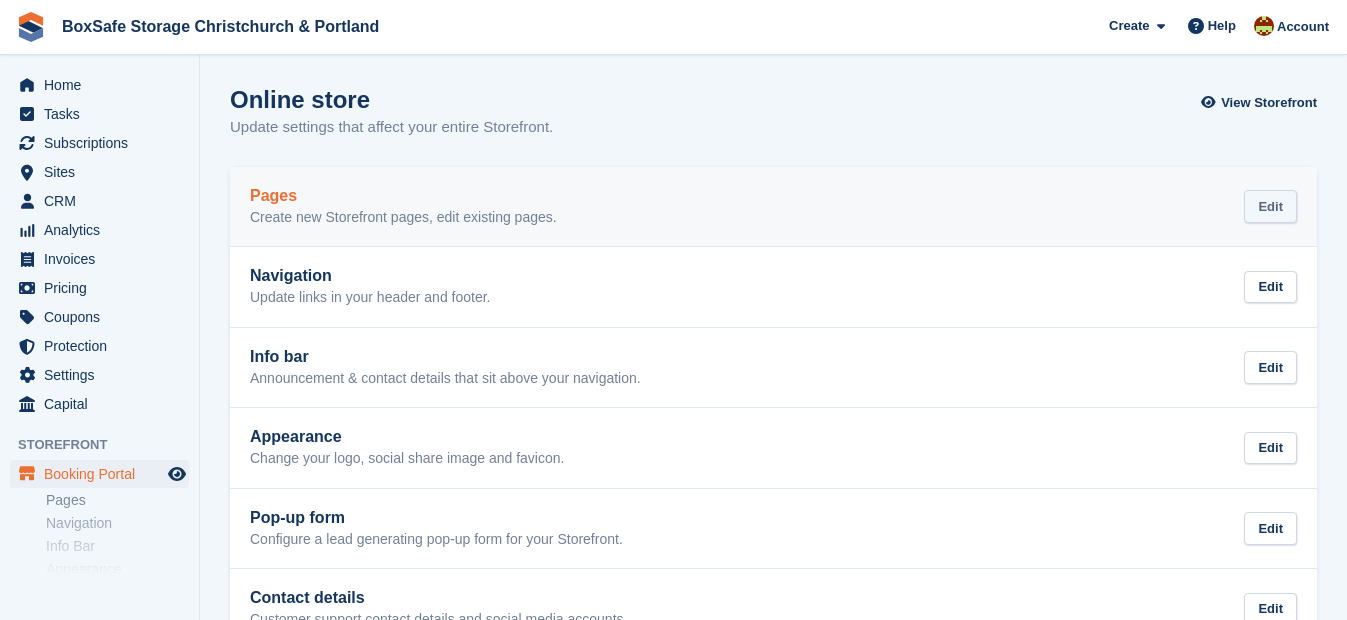 click on "Edit" at bounding box center (1270, 206) 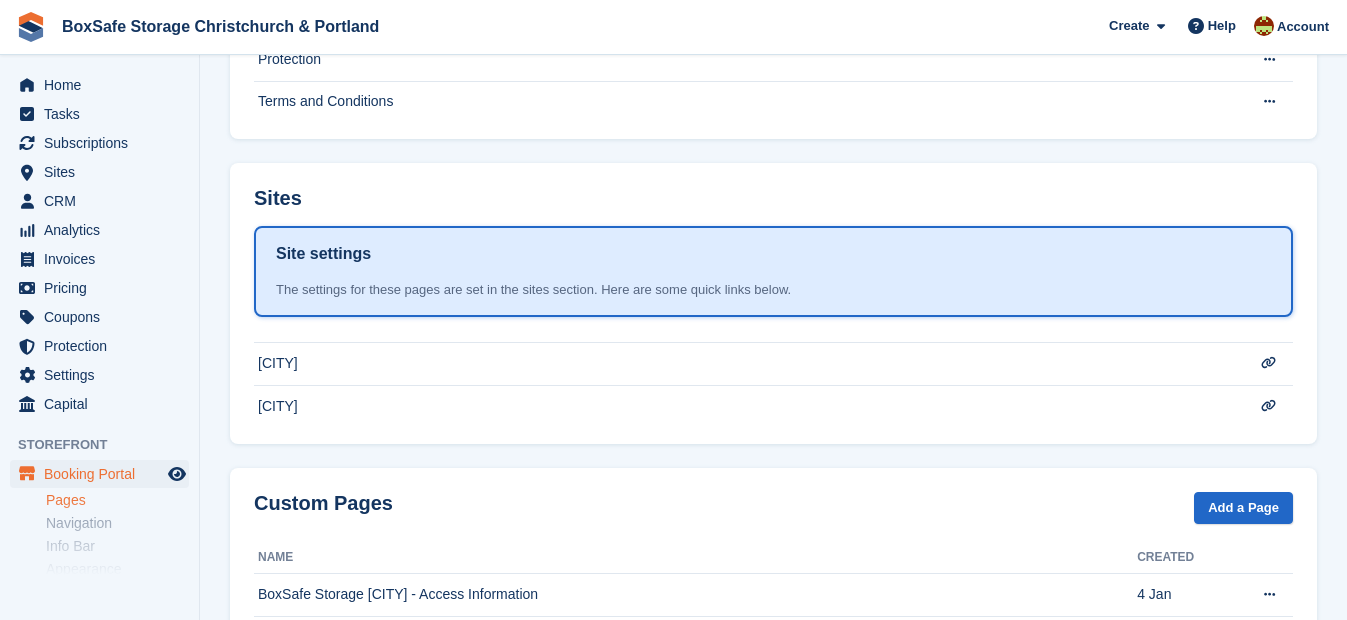 scroll, scrollTop: 442, scrollLeft: 0, axis: vertical 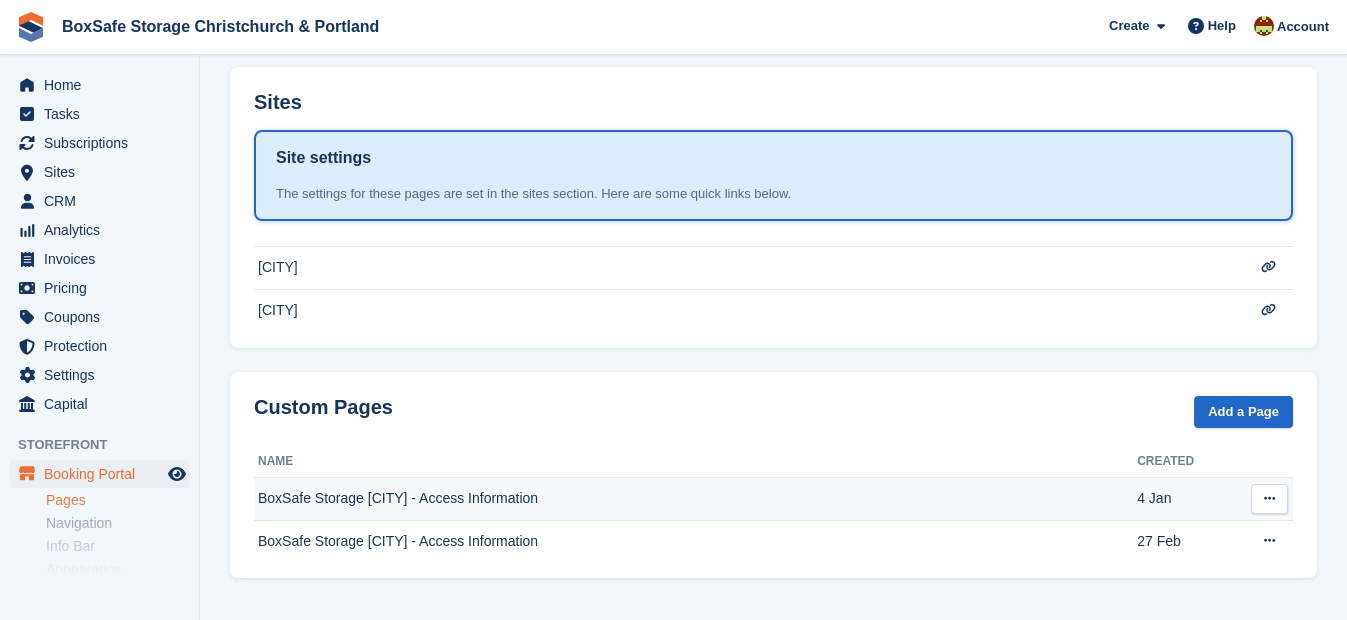 click at bounding box center [1269, 498] 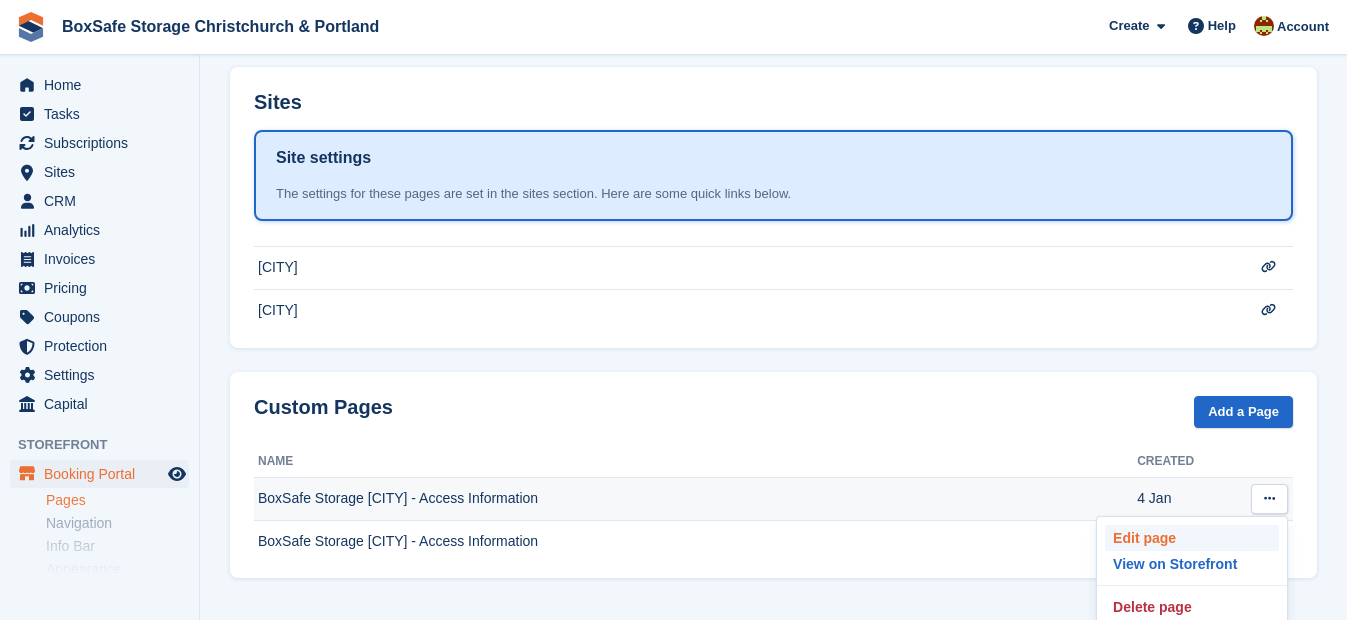 click on "Edit page" at bounding box center (1192, 538) 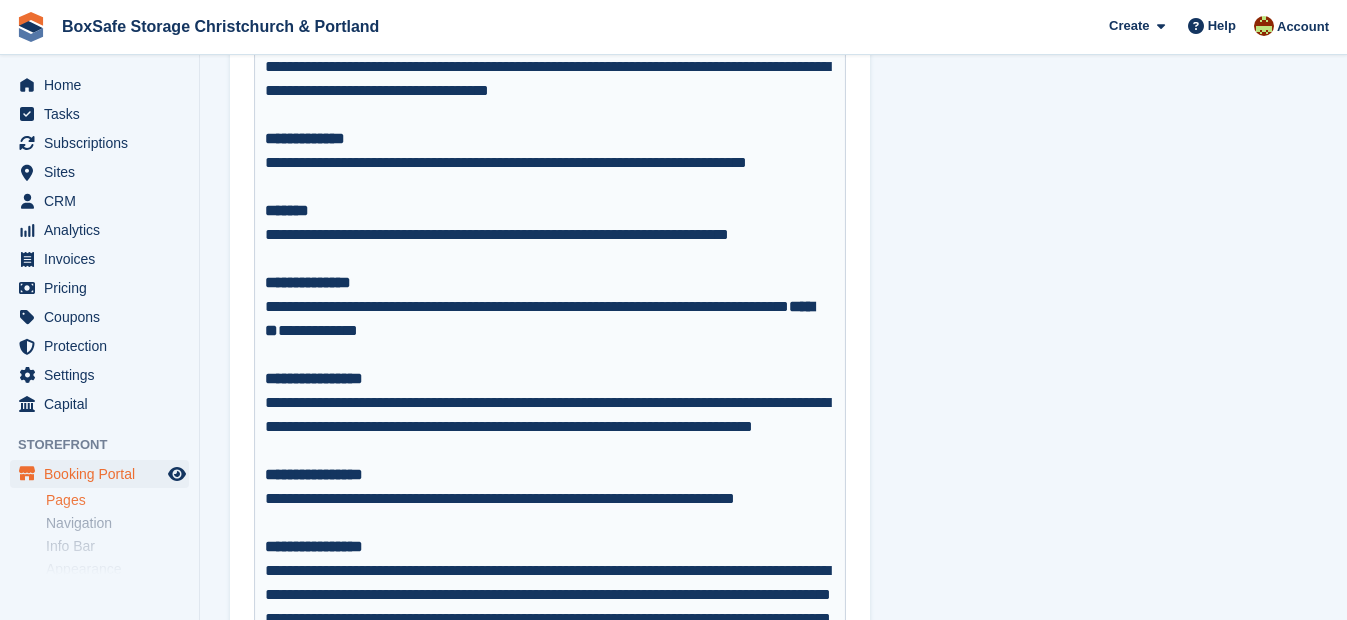 scroll, scrollTop: 0, scrollLeft: 0, axis: both 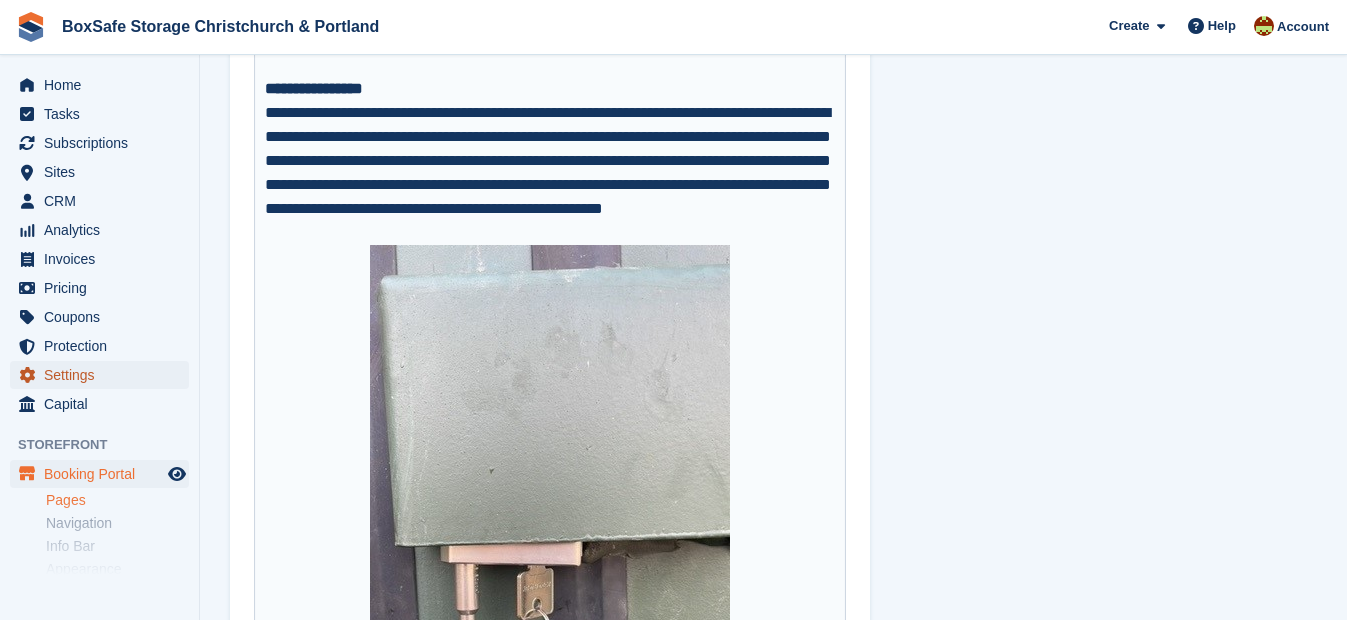 click on "Settings" at bounding box center [104, 375] 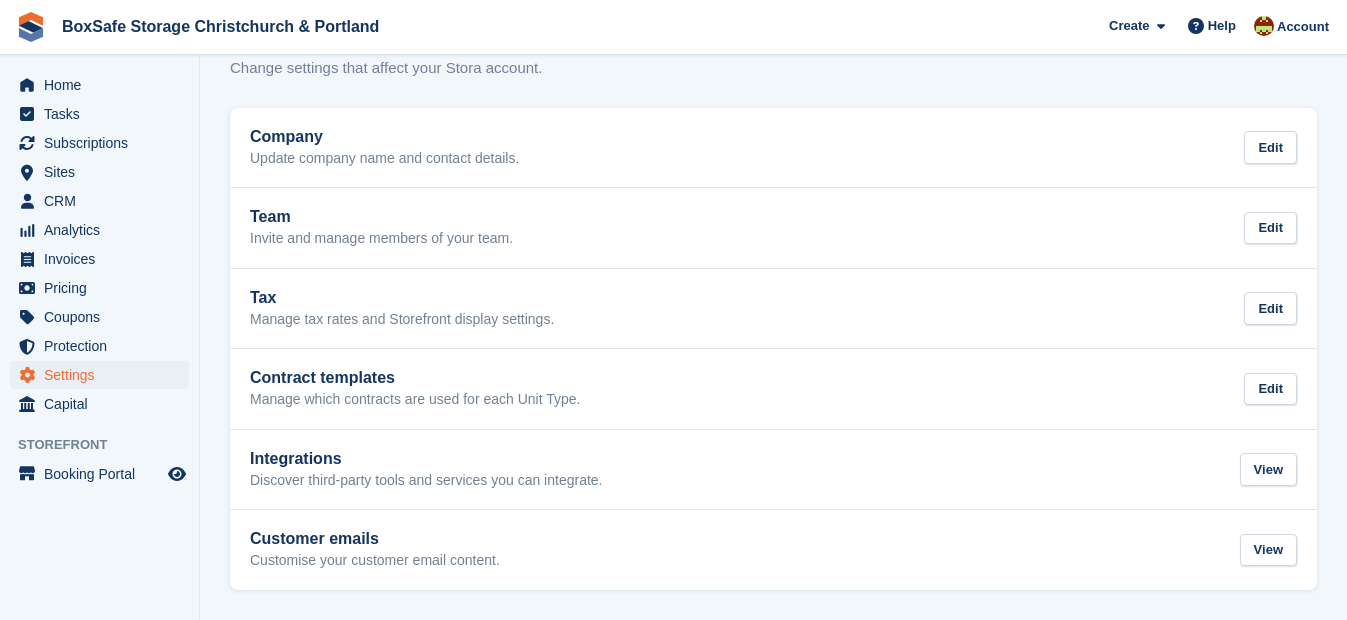 scroll, scrollTop: 0, scrollLeft: 0, axis: both 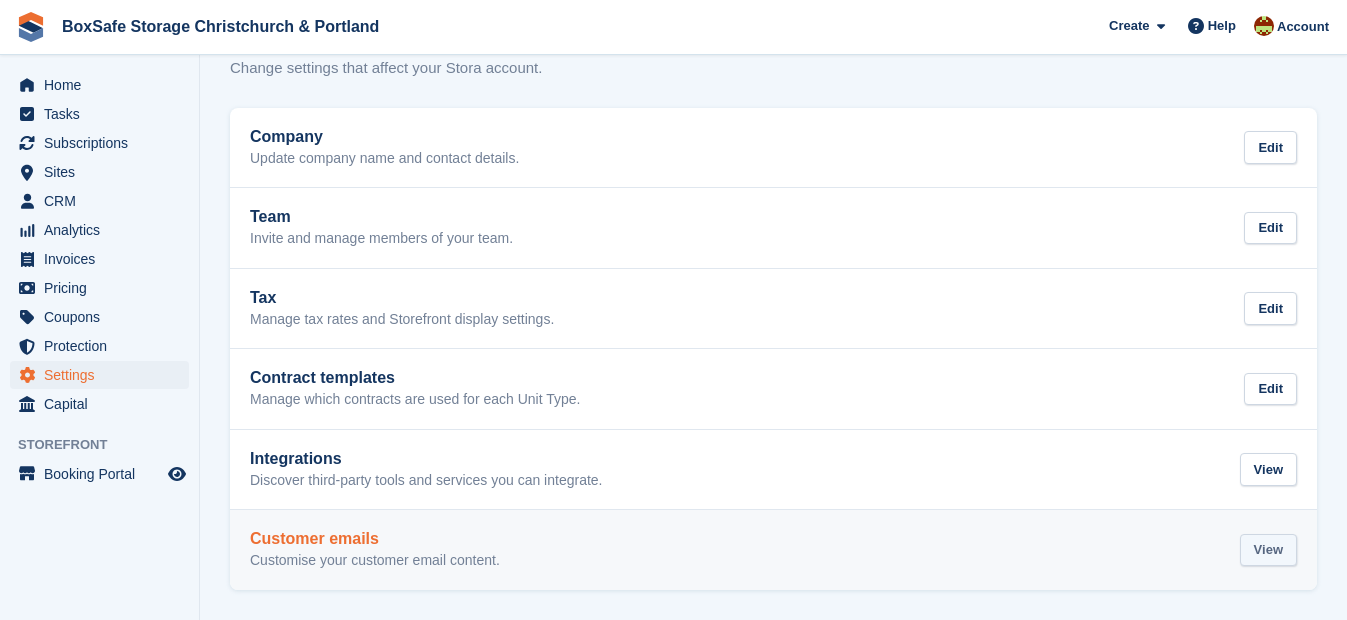 click on "View" at bounding box center [1268, 550] 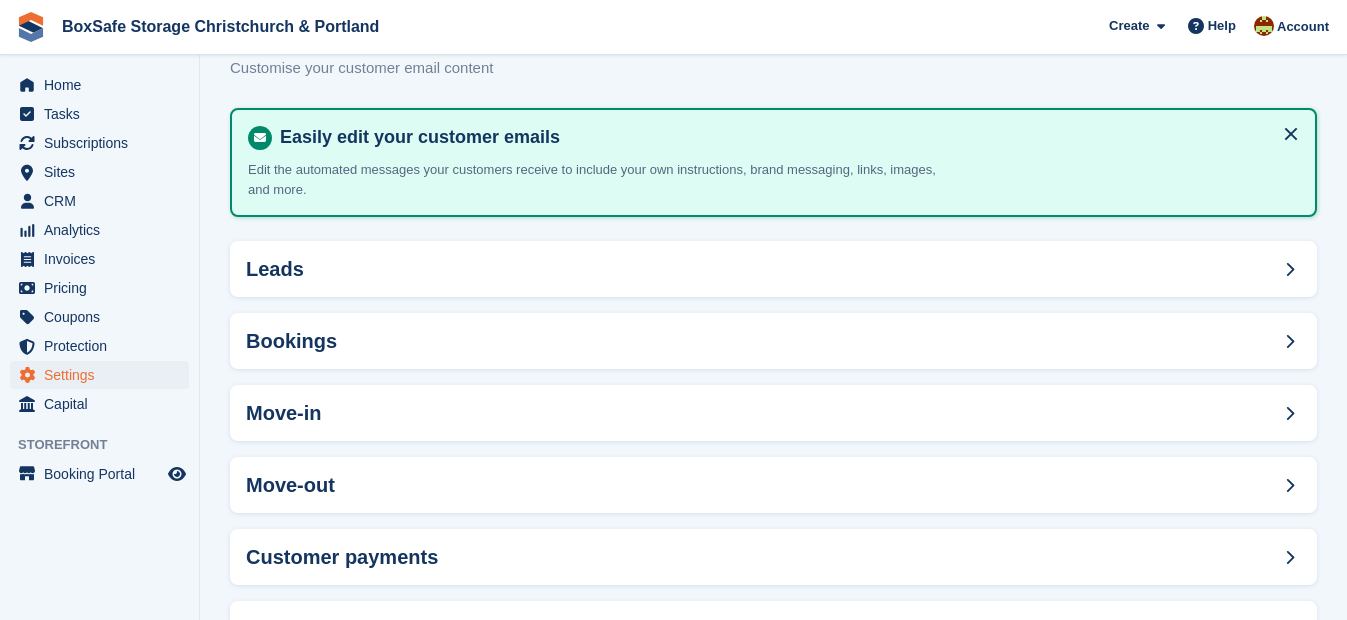 scroll, scrollTop: 0, scrollLeft: 0, axis: both 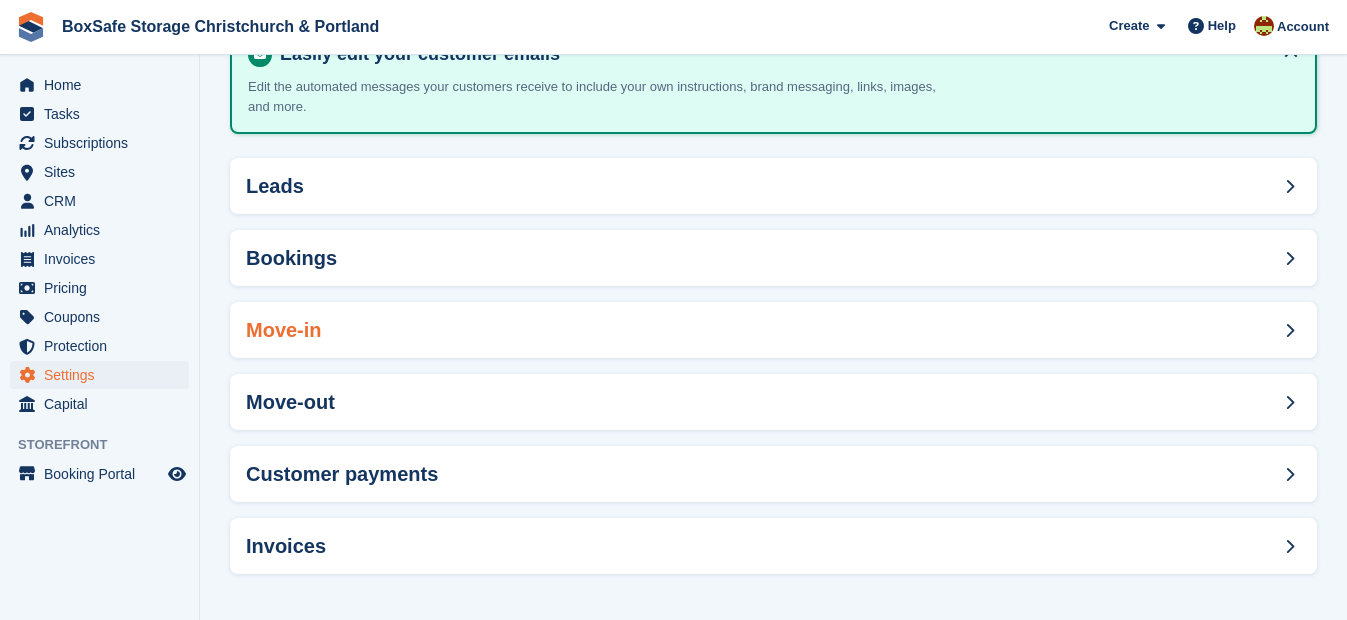 click on "Move-in" at bounding box center [773, 330] 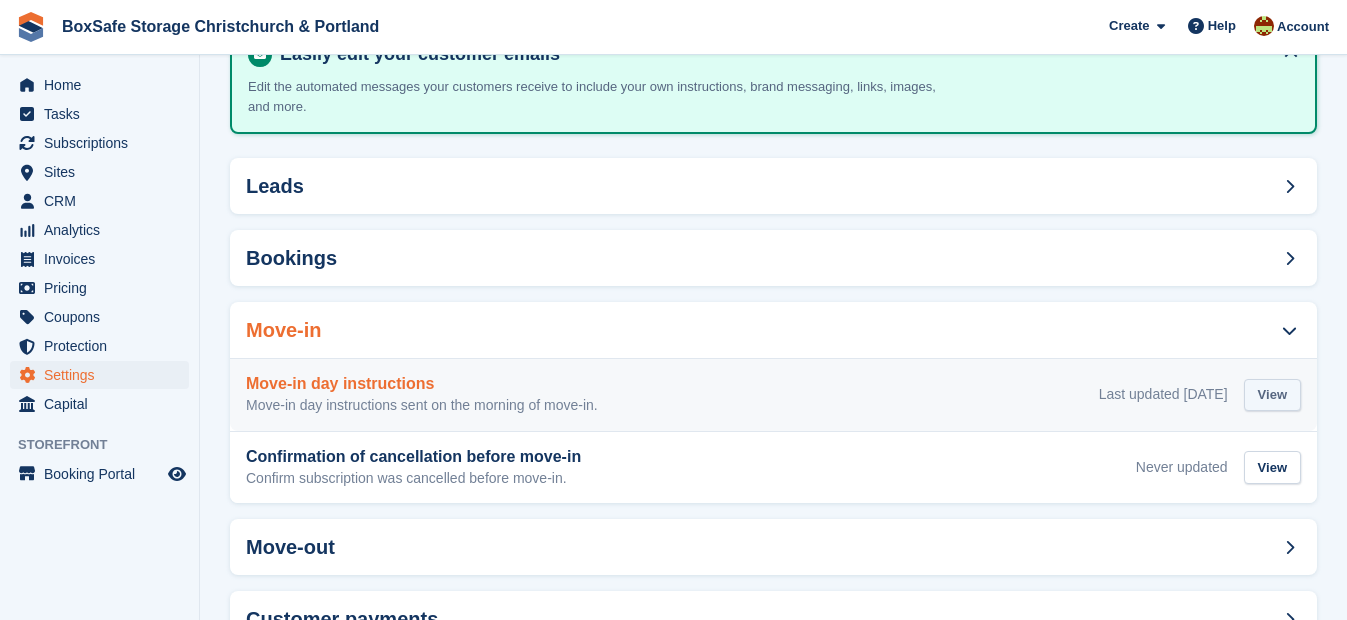 click on "View" at bounding box center [1272, 395] 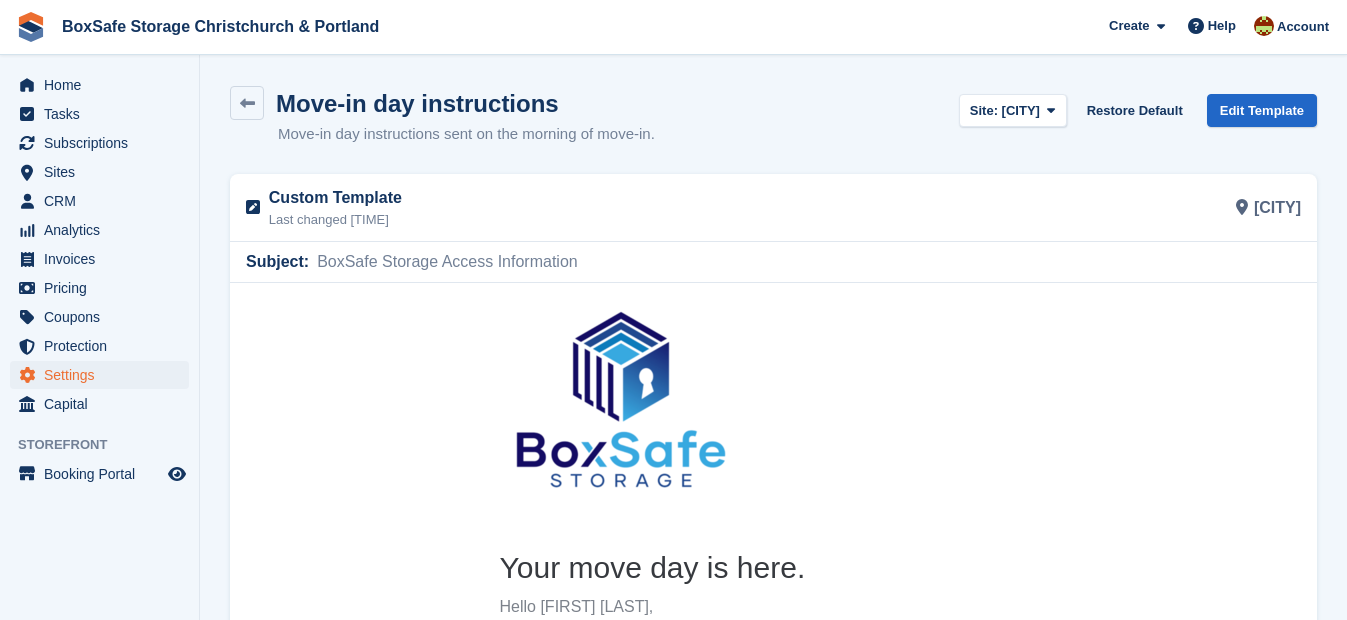 scroll, scrollTop: 0, scrollLeft: 0, axis: both 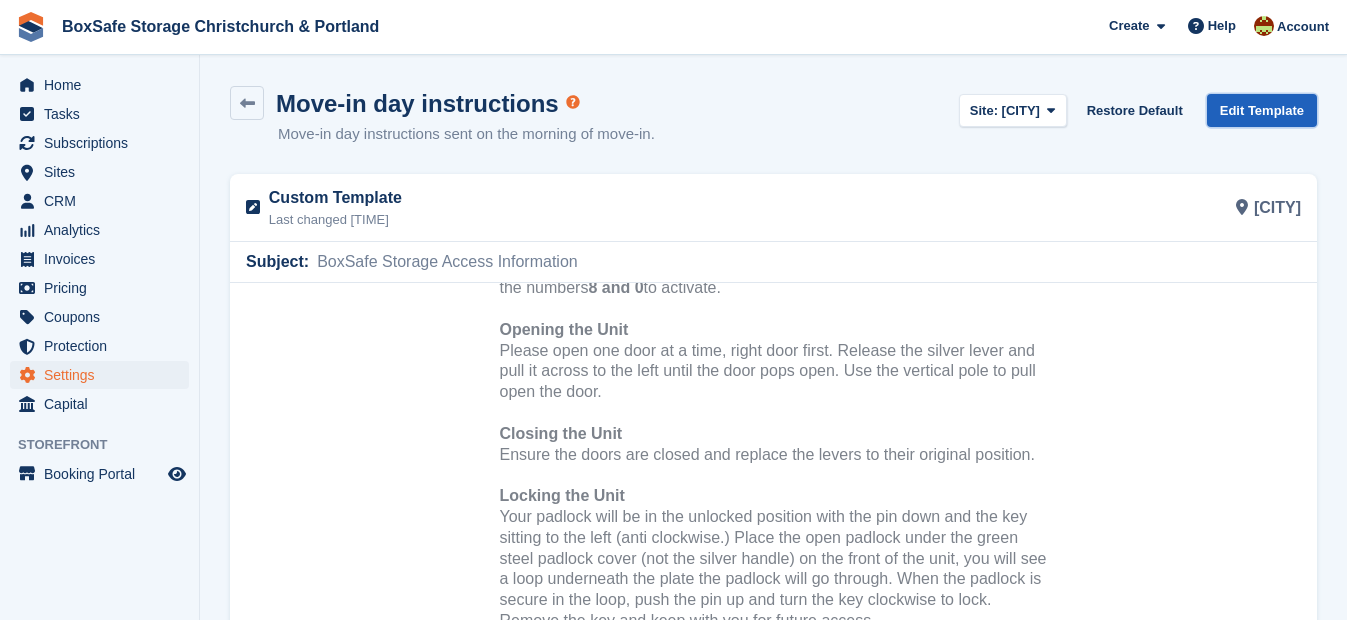 click on "Edit Template" at bounding box center [1262, 110] 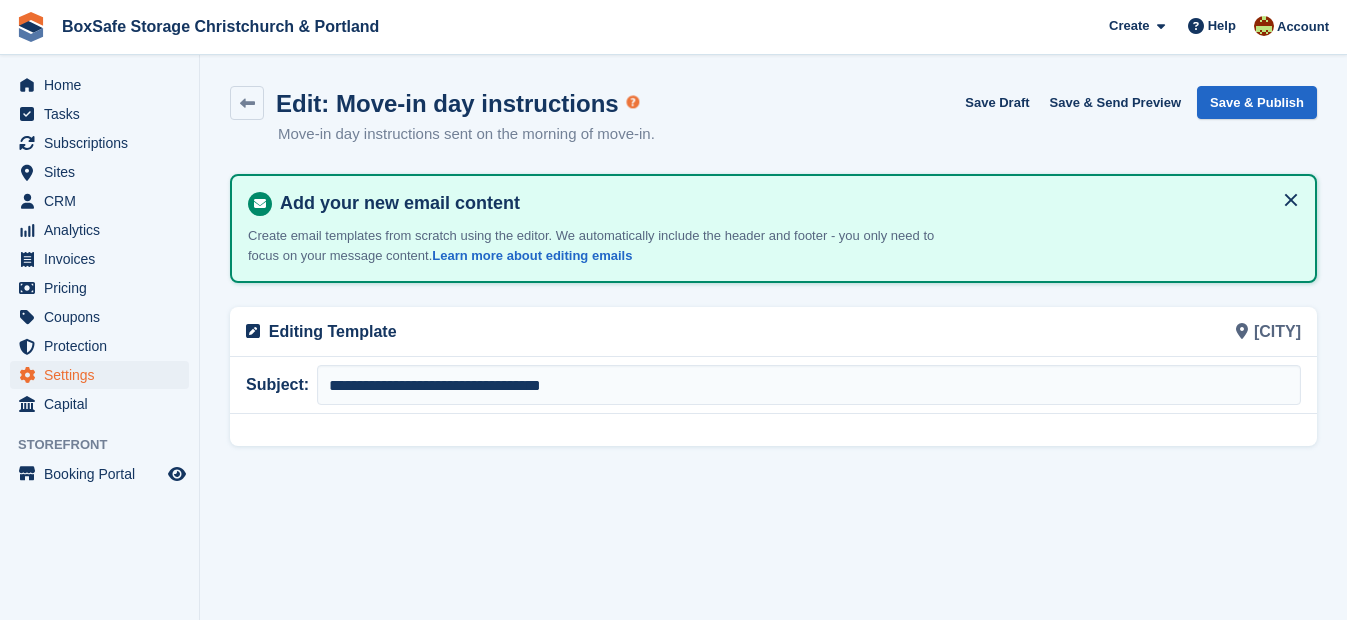 scroll, scrollTop: 0, scrollLeft: 0, axis: both 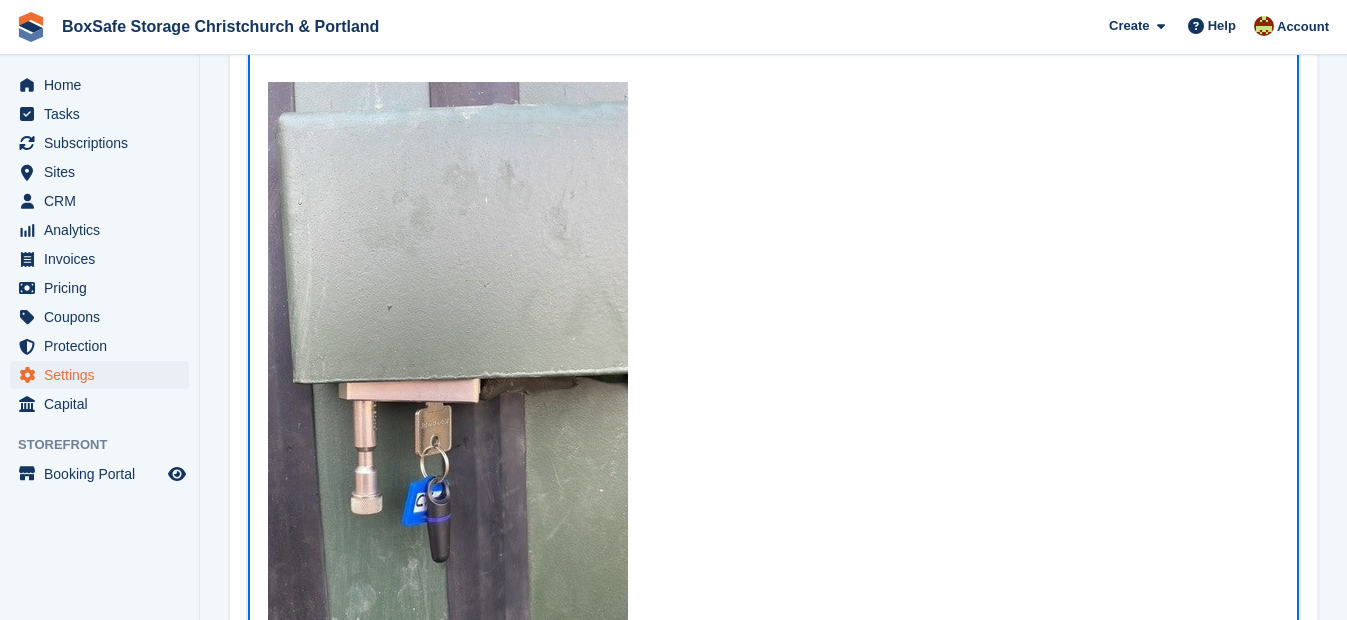 click at bounding box center (448, 402) 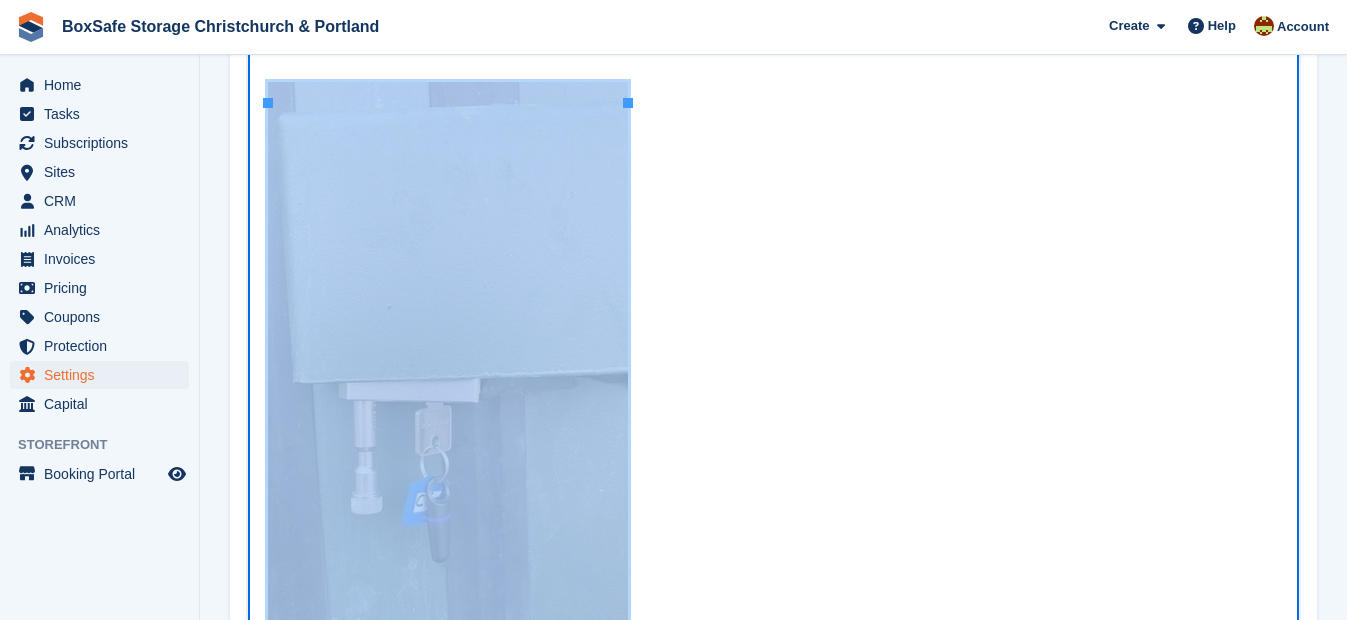 type 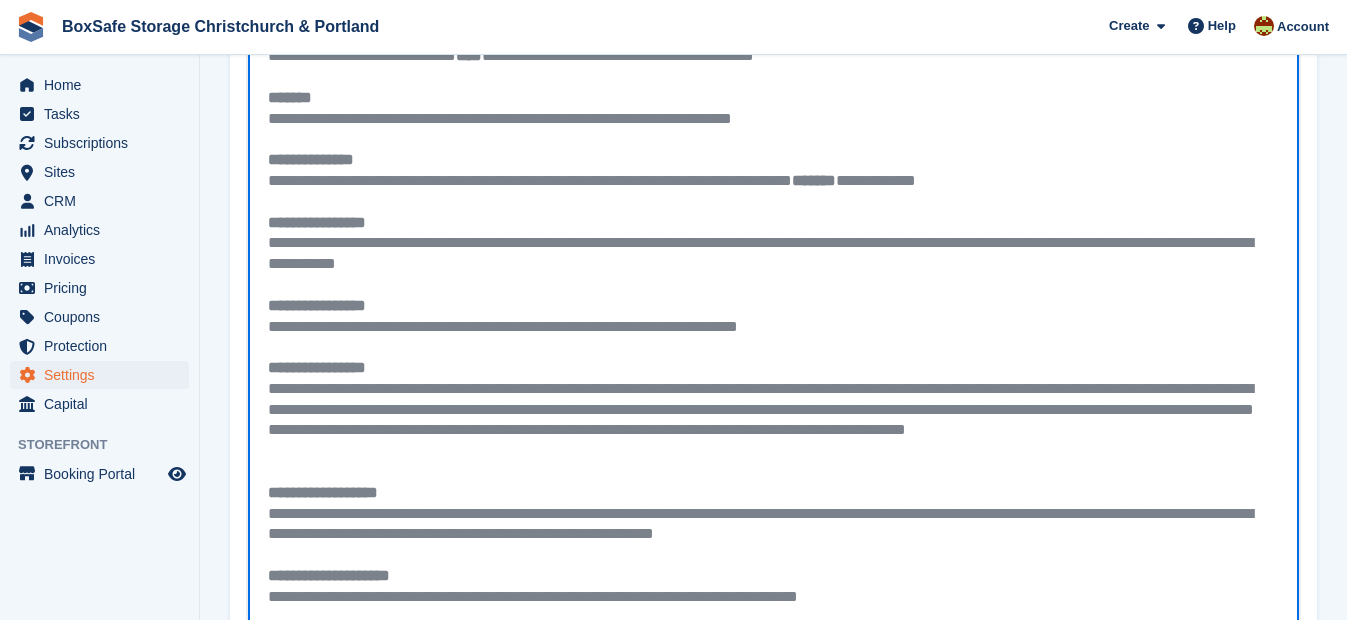 scroll, scrollTop: 356, scrollLeft: 0, axis: vertical 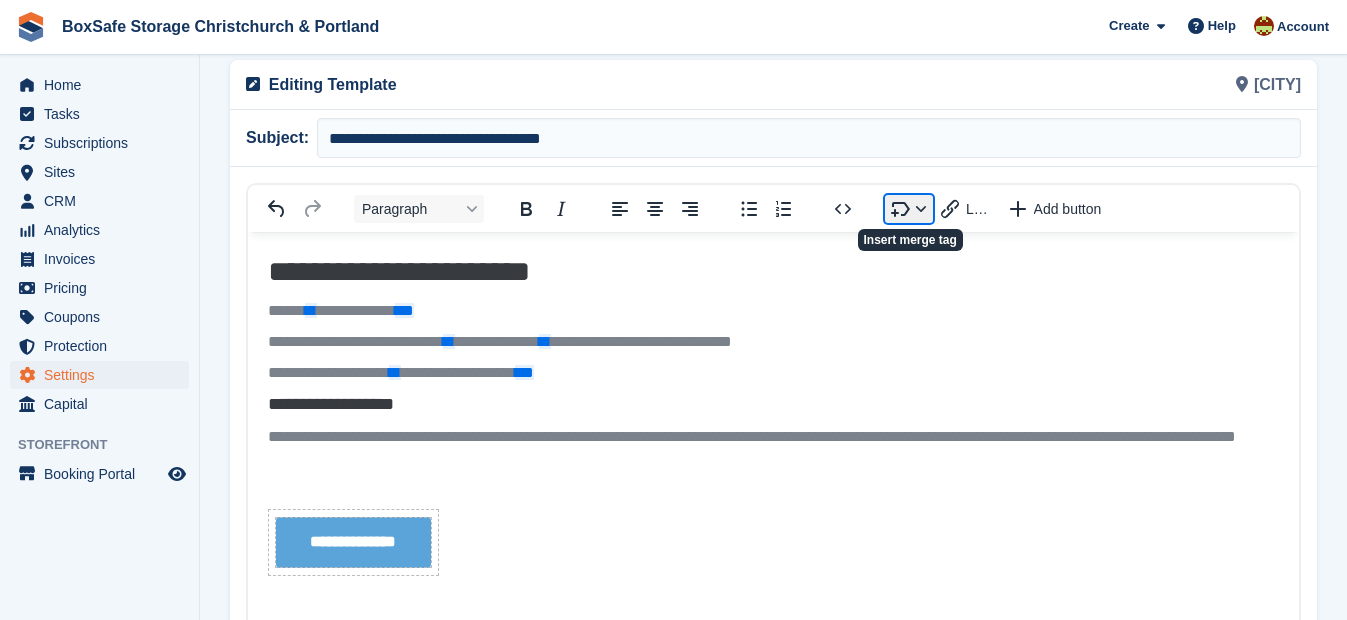 click at bounding box center (909, 209) 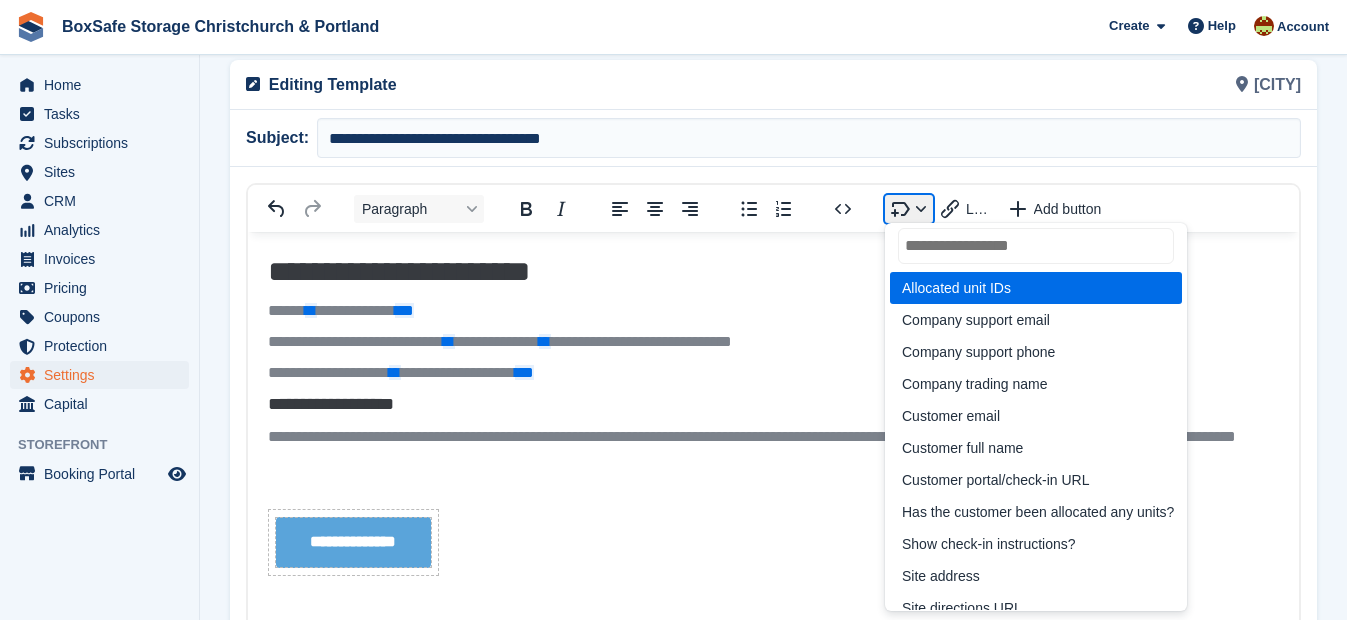 click at bounding box center [909, 209] 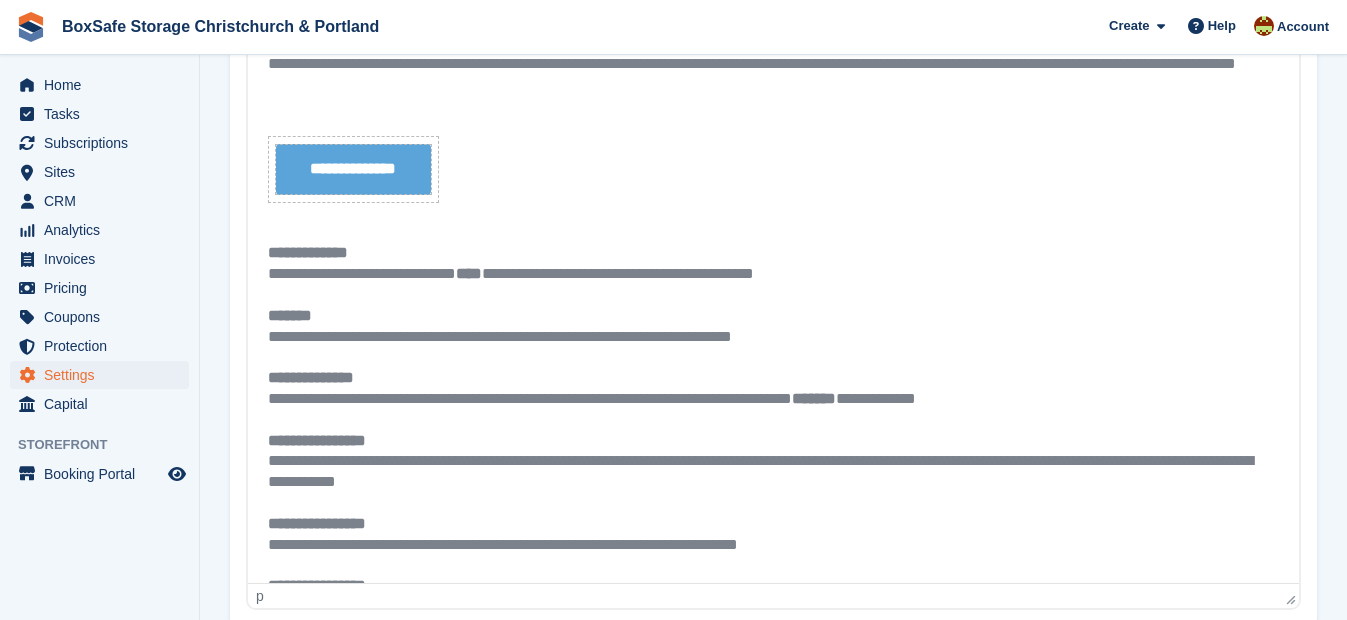 scroll, scrollTop: 667, scrollLeft: 0, axis: vertical 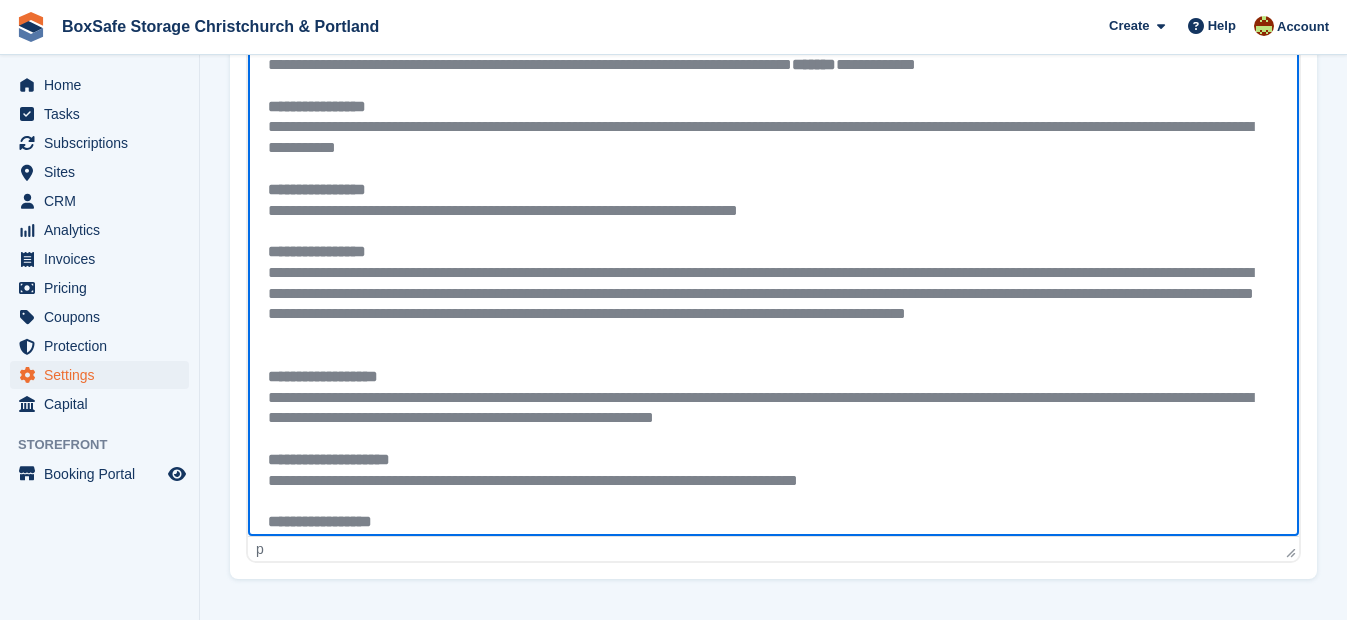 drag, startPoint x: 1298, startPoint y: 266, endPoint x: 1547, endPoint y: 77, distance: 312.6052 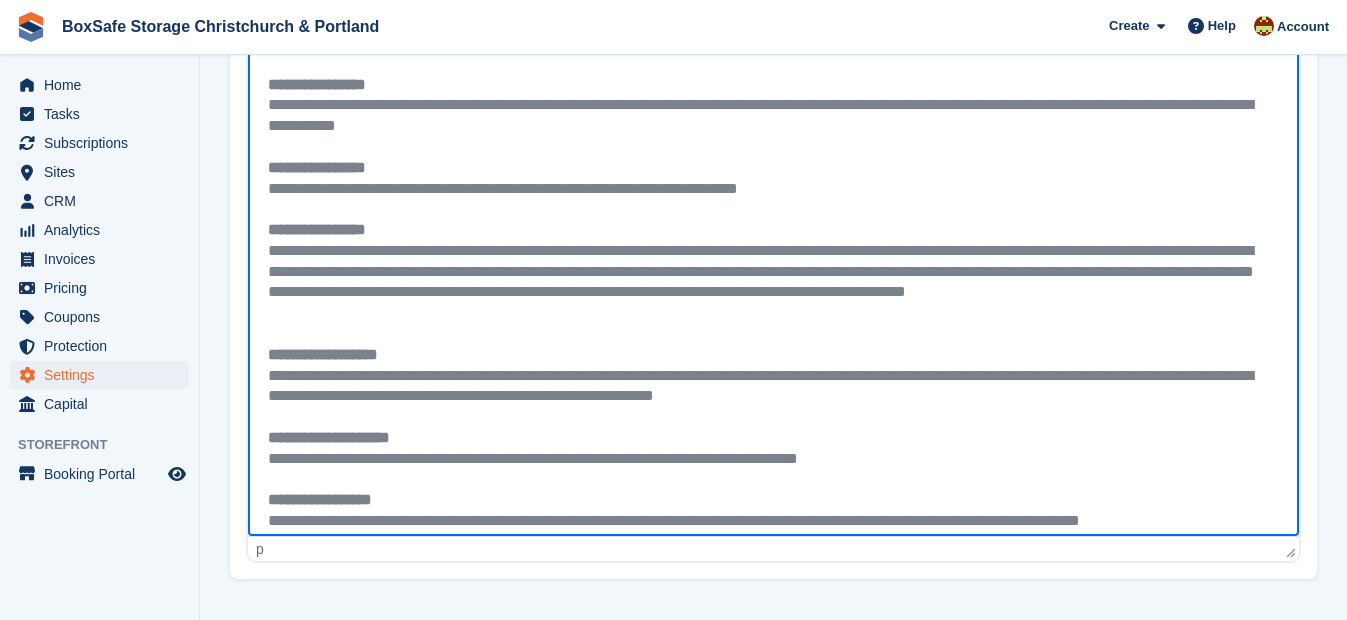 click on "**********" at bounding box center [773, 209] 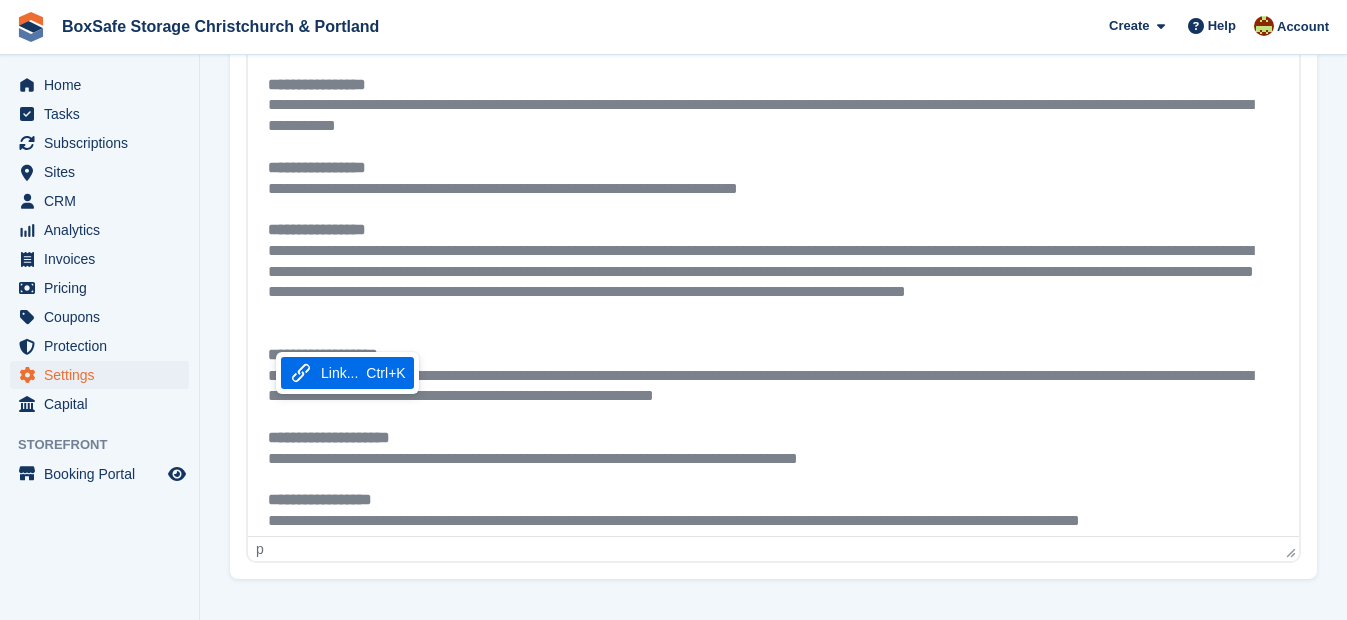 click on "Link..." at bounding box center (339, 373) 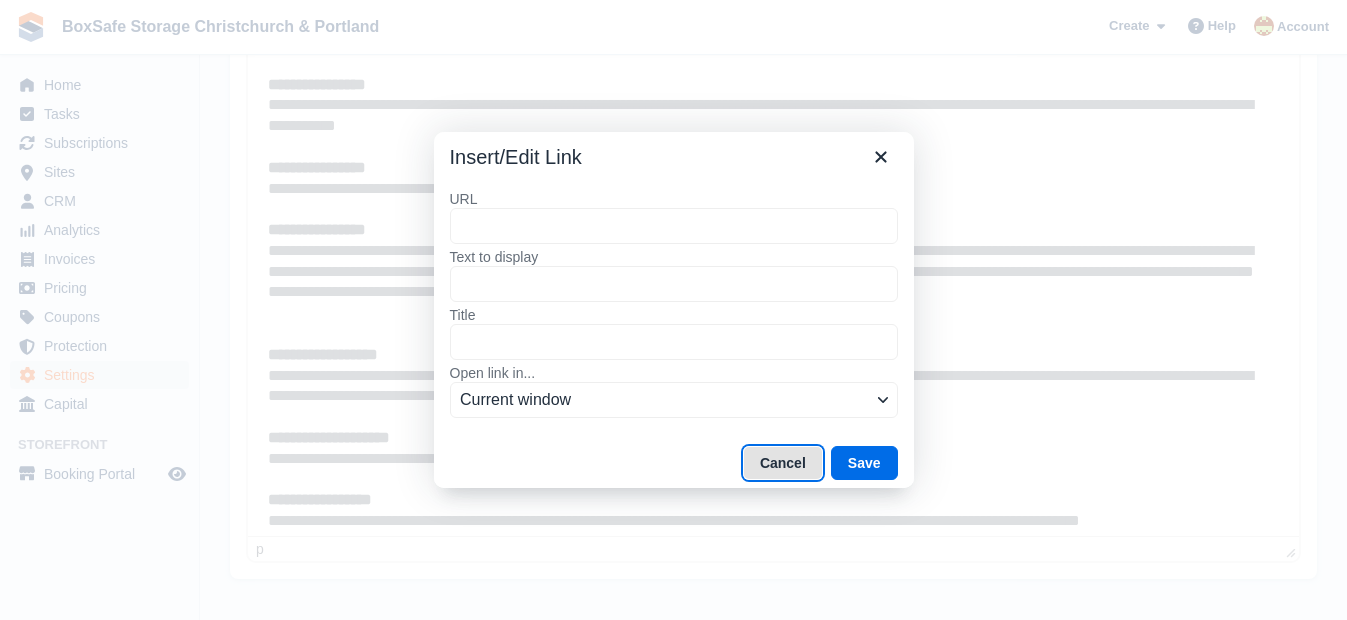 click on "Cancel" at bounding box center (783, 463) 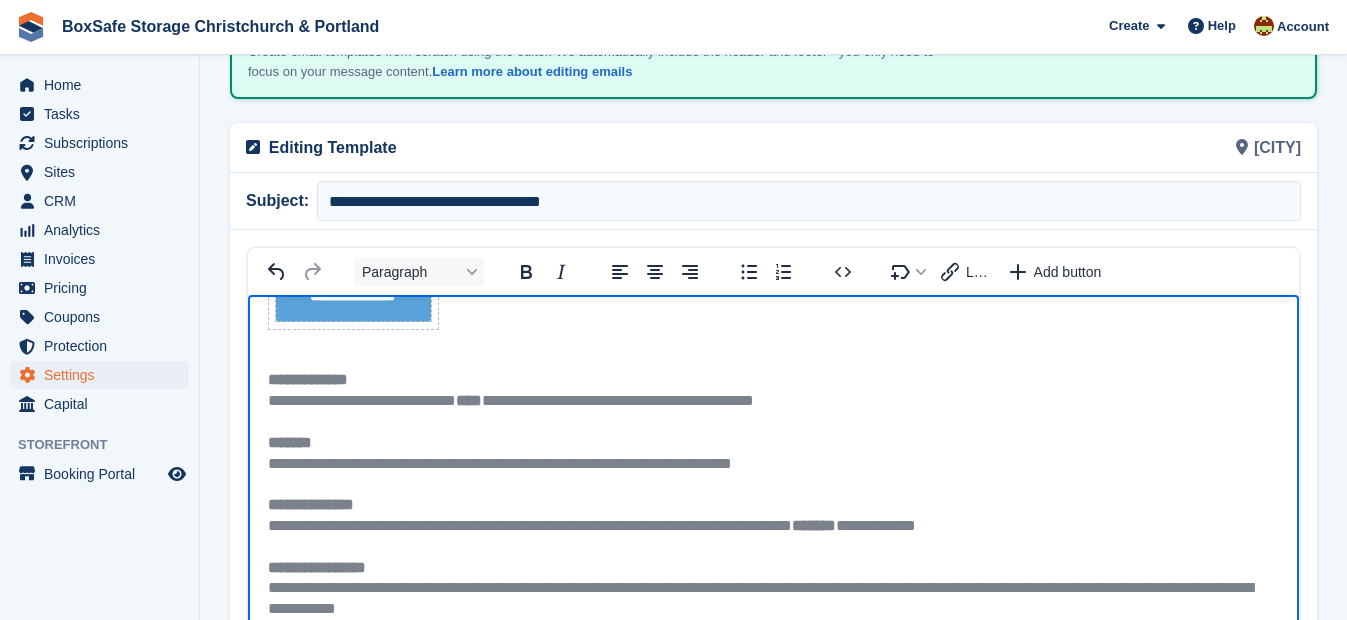 scroll, scrollTop: 0, scrollLeft: 0, axis: both 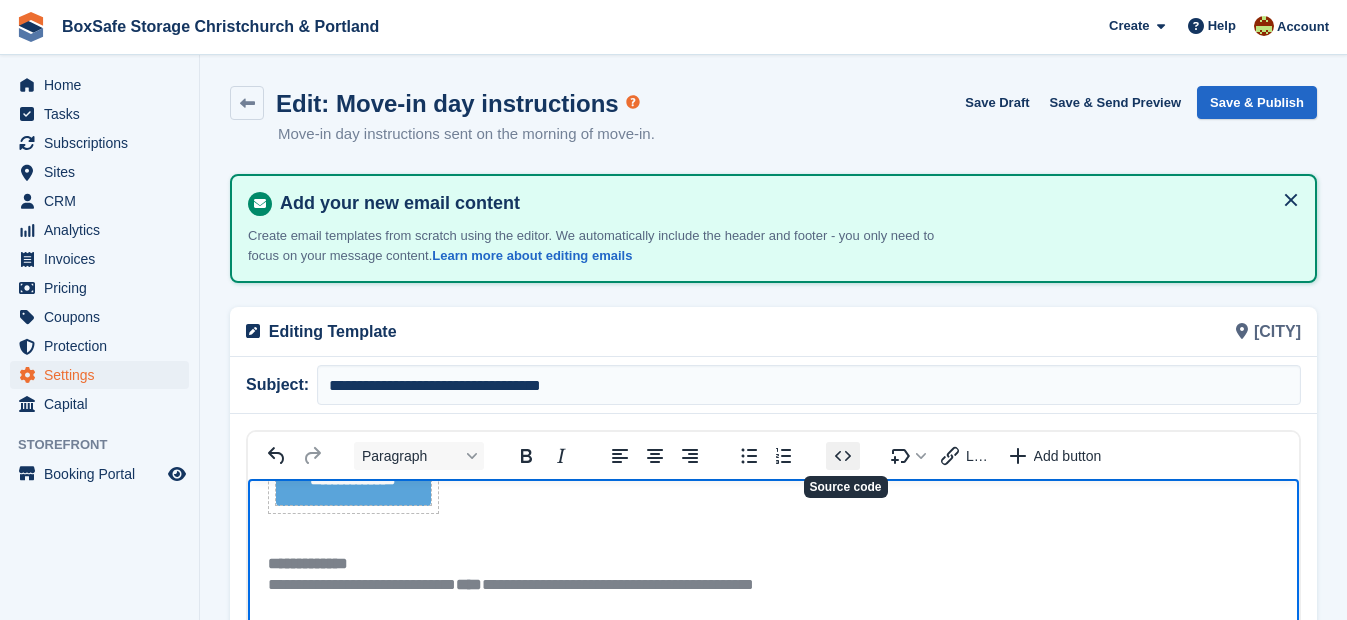click 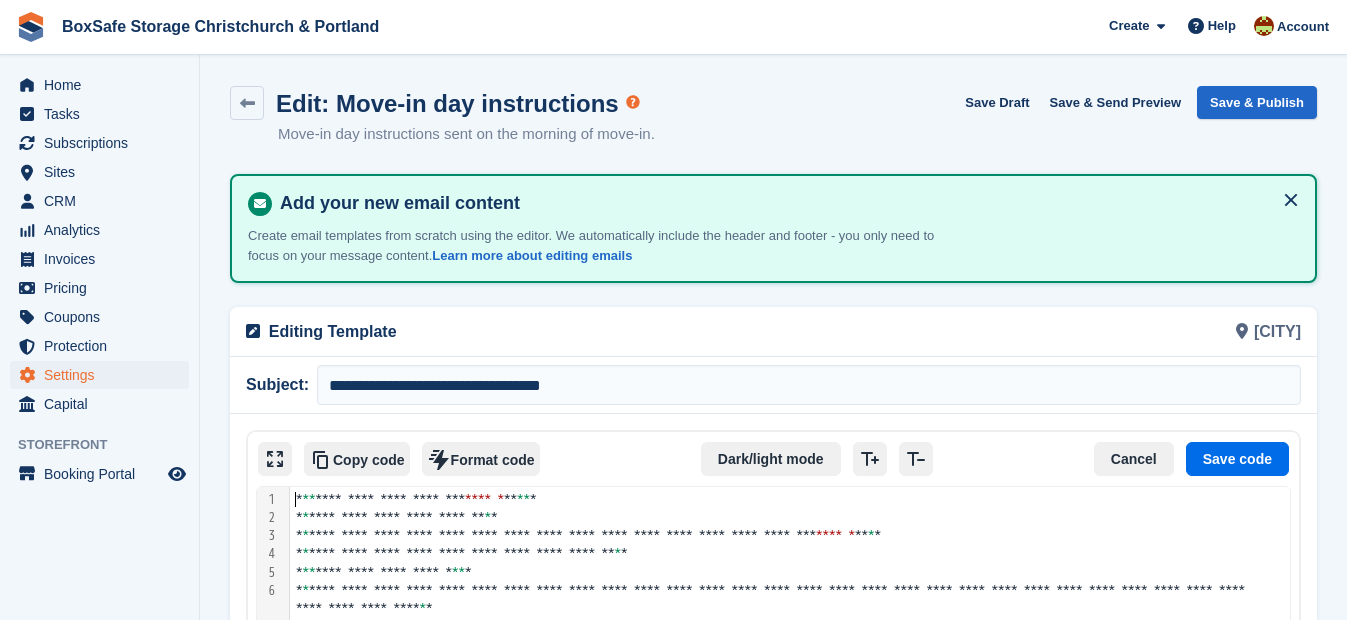 scroll, scrollTop: 527, scrollLeft: 0, axis: vertical 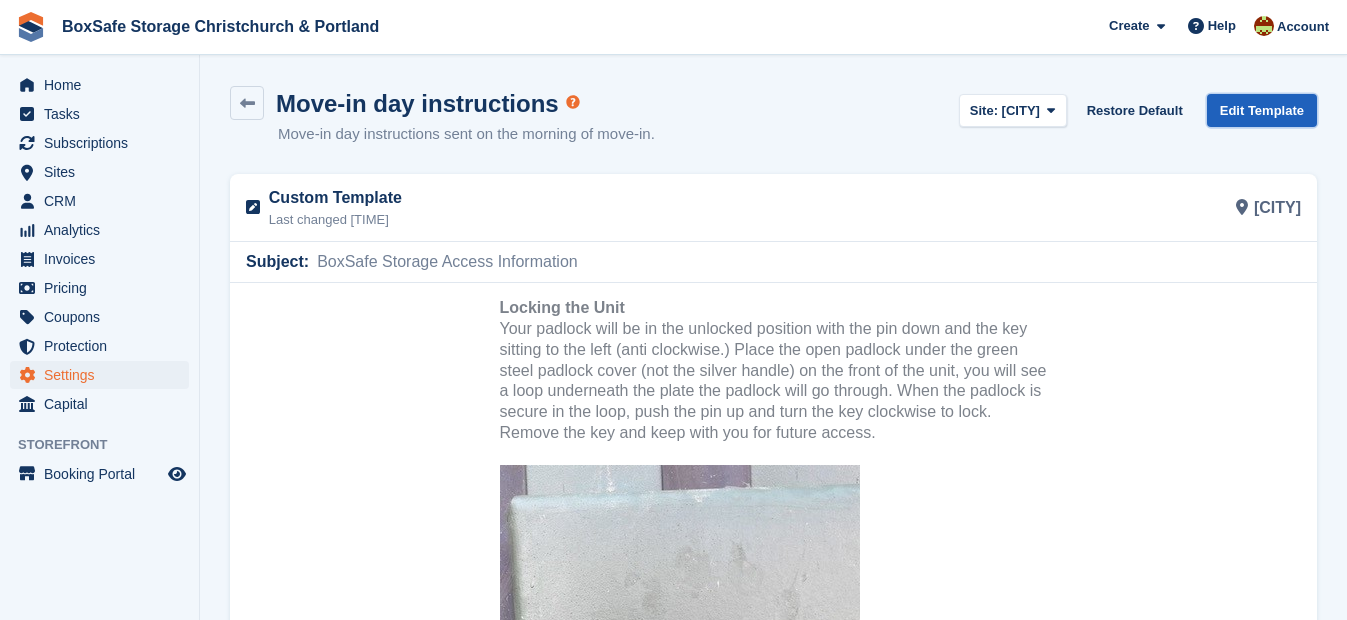 click on "Edit Template" at bounding box center [1262, 110] 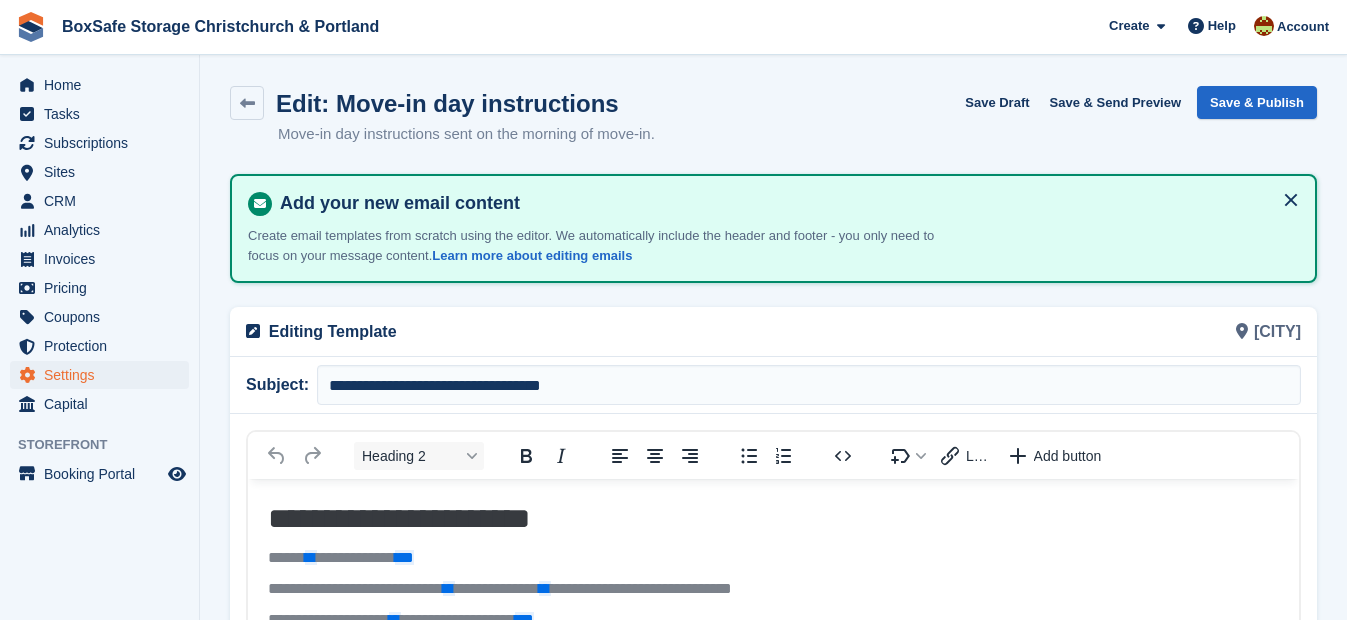 scroll, scrollTop: 0, scrollLeft: 0, axis: both 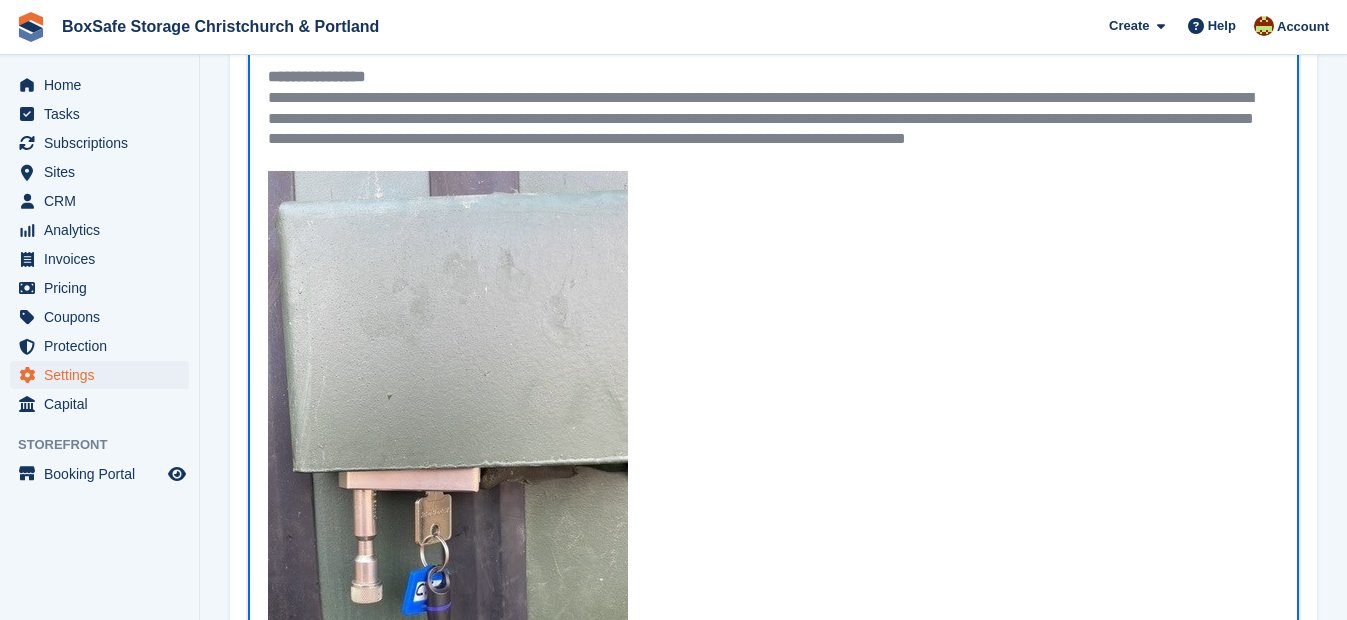 click at bounding box center [448, 491] 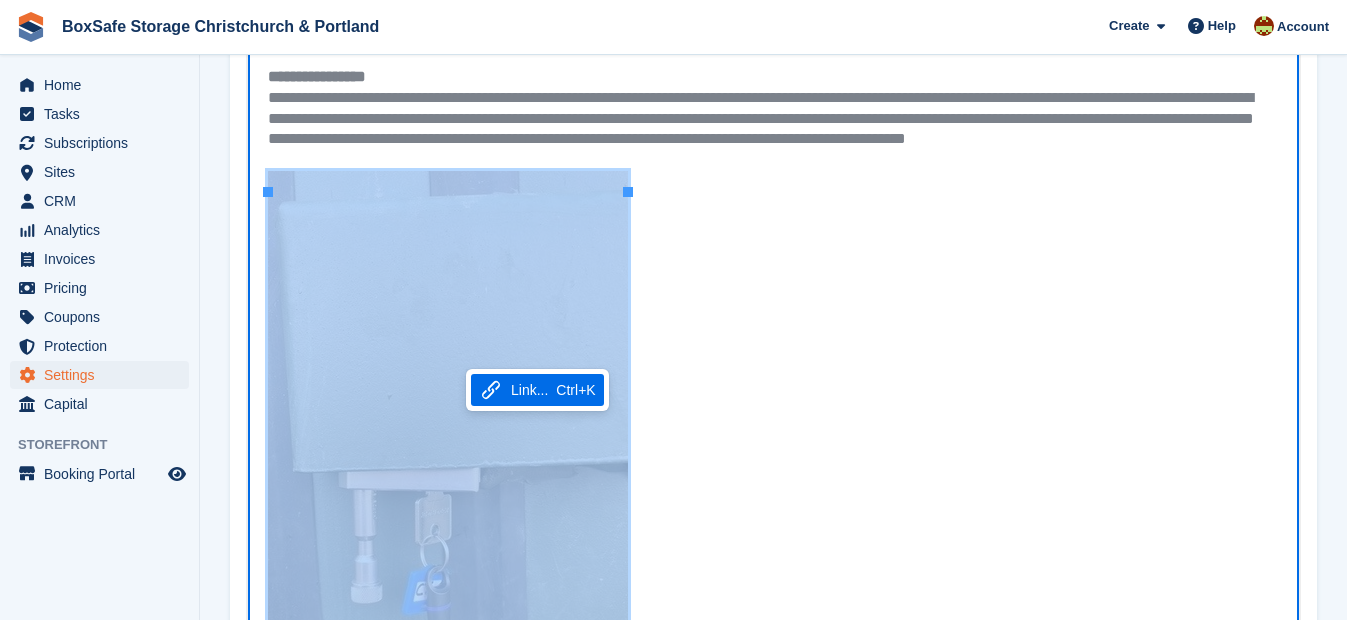 scroll, scrollTop: 907, scrollLeft: 0, axis: vertical 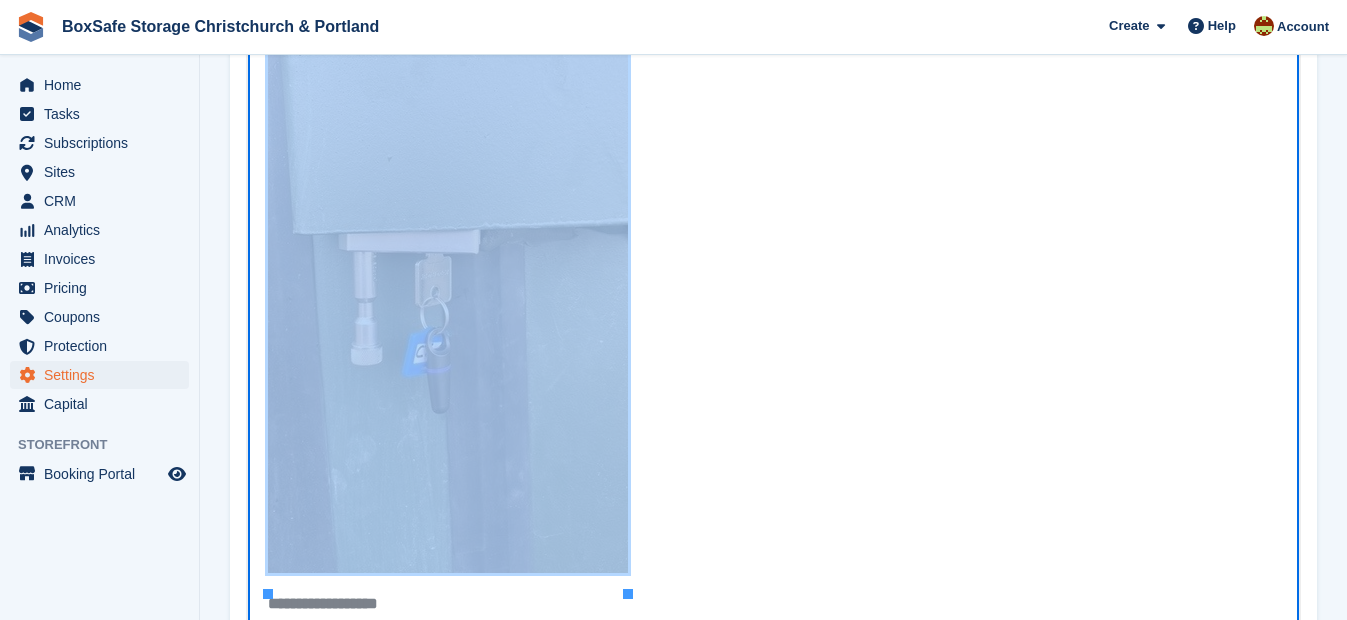 click at bounding box center [448, 253] 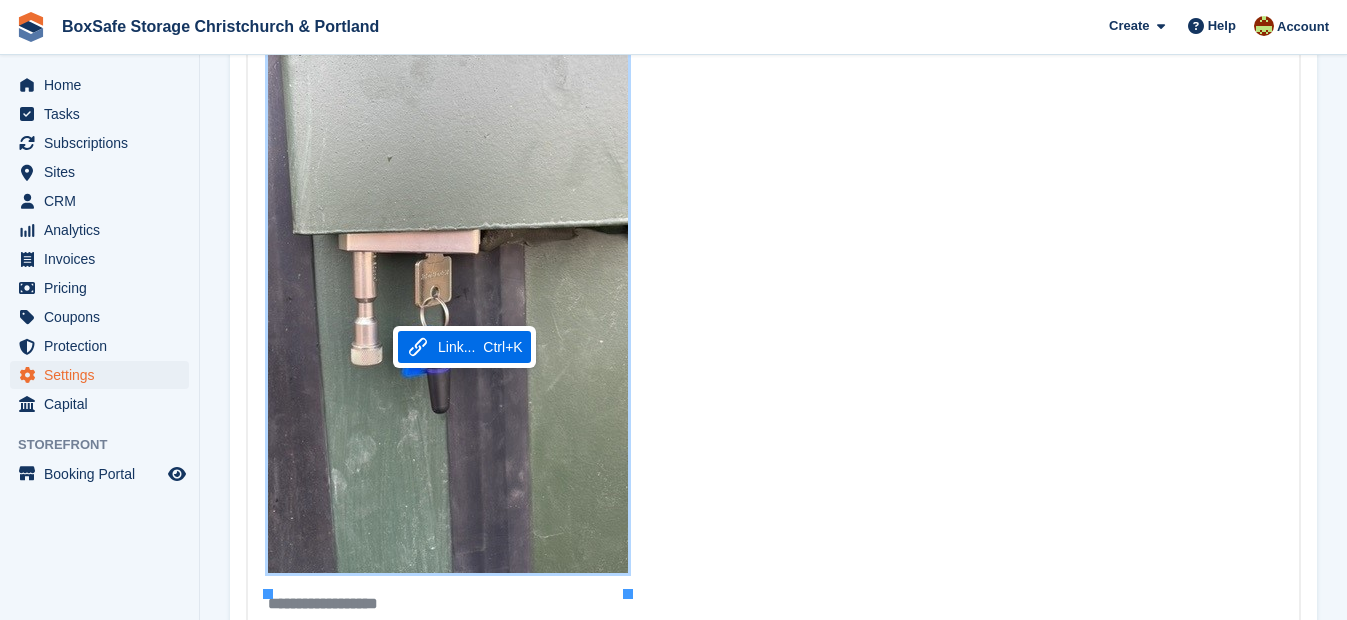 click on "Link... Ctrl+K" at bounding box center [464, 347] 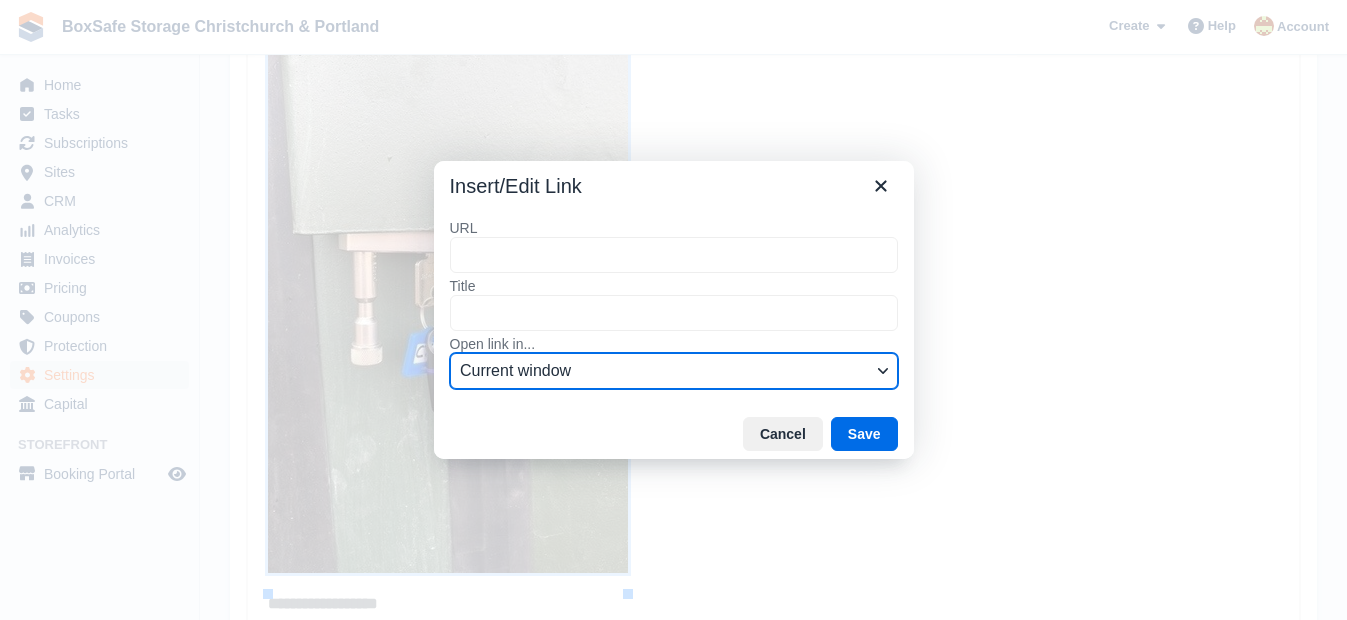 click on "Current window" at bounding box center [665, 371] 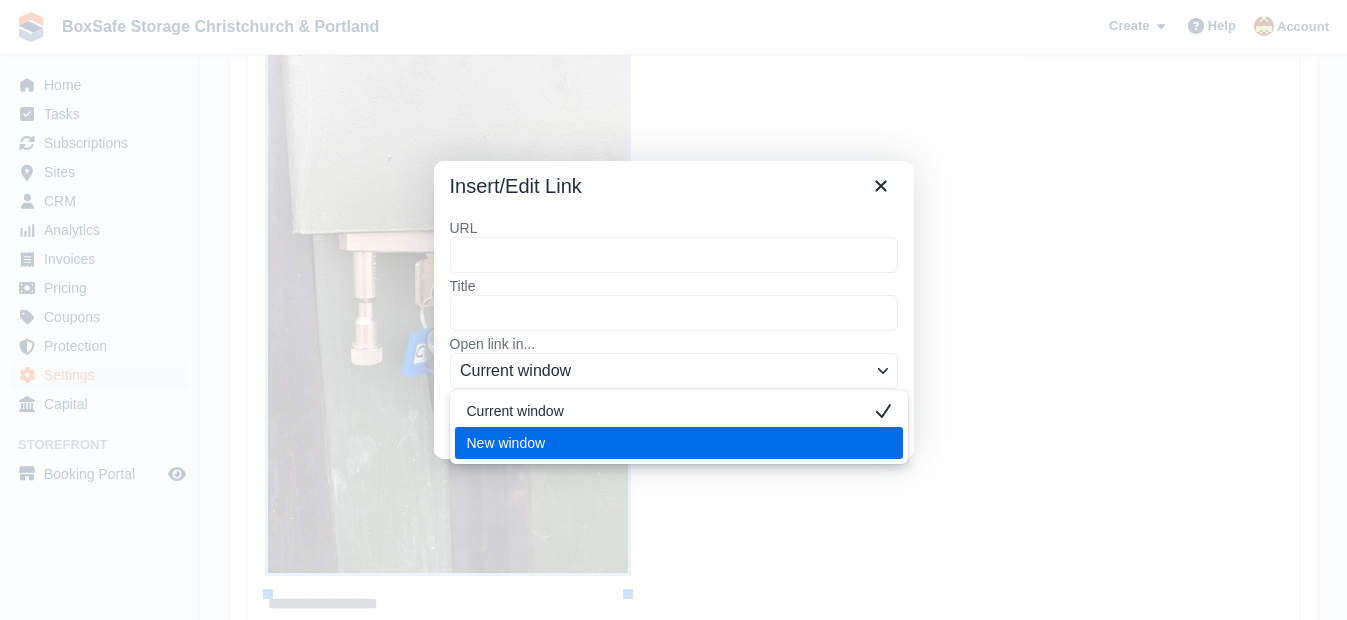 click on "New window" at bounding box center (665, 443) 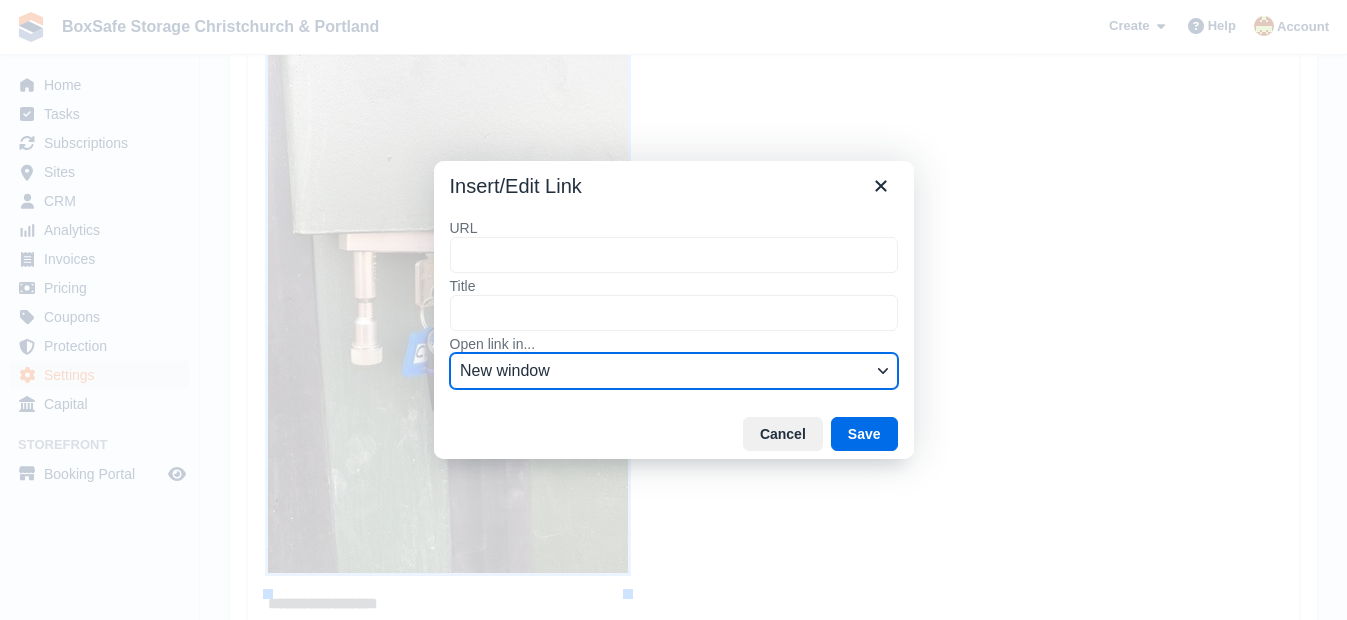 click on "New window" at bounding box center [665, 371] 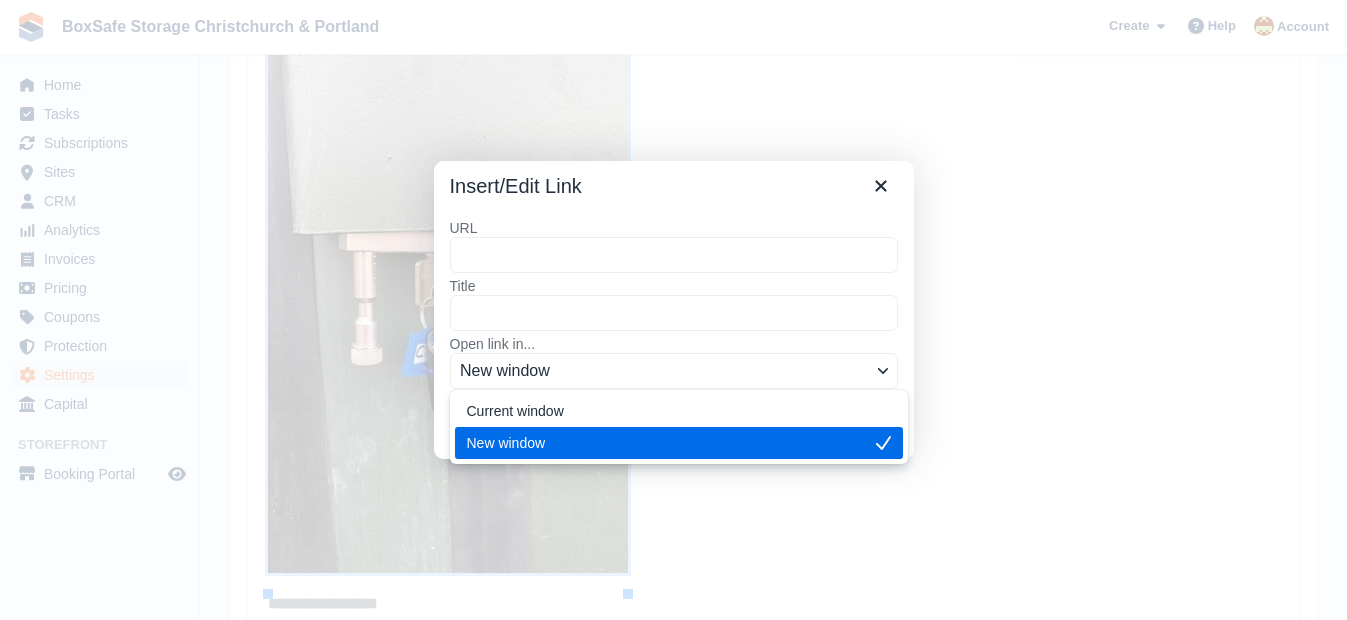 click on "New window" at bounding box center [665, 443] 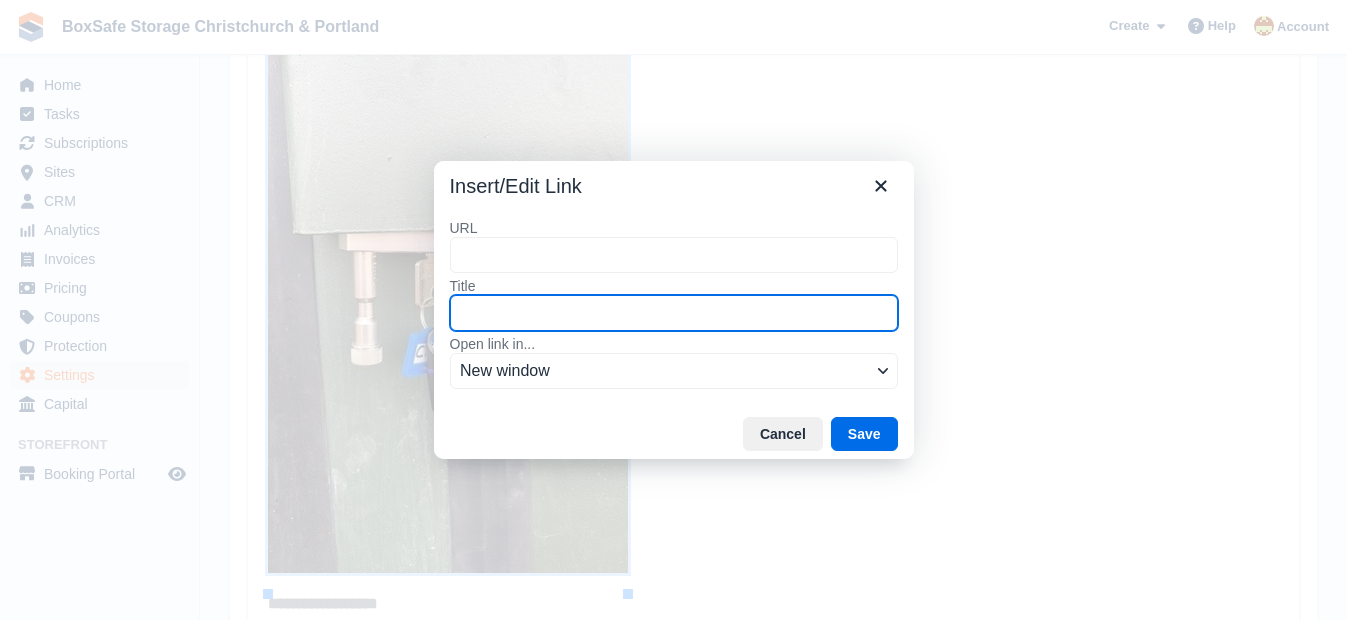 click on "Title" at bounding box center (674, 313) 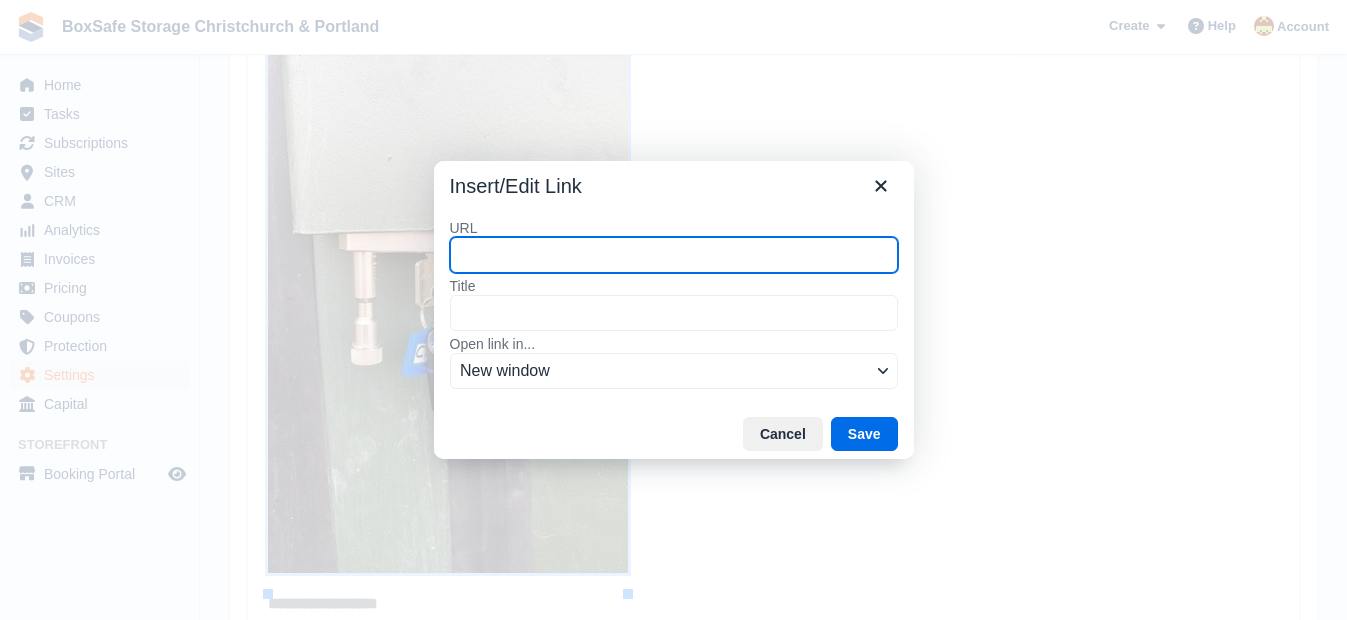 click on "URL" at bounding box center [674, 255] 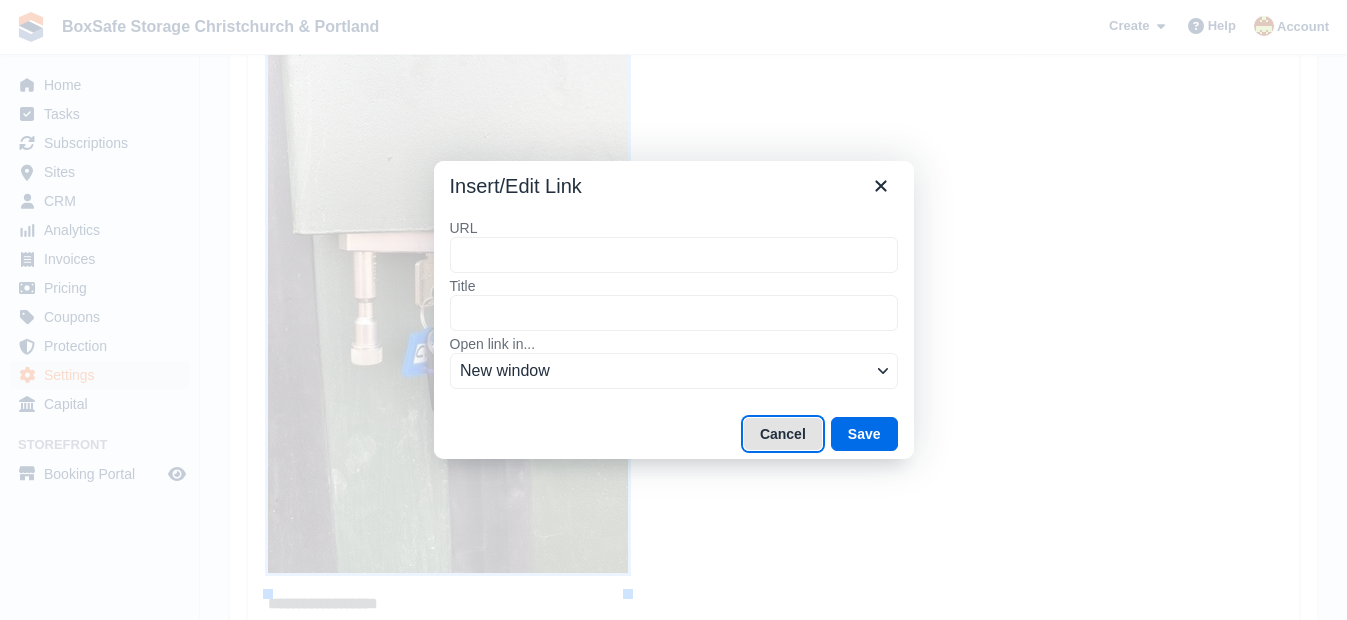 click on "Cancel" at bounding box center [783, 434] 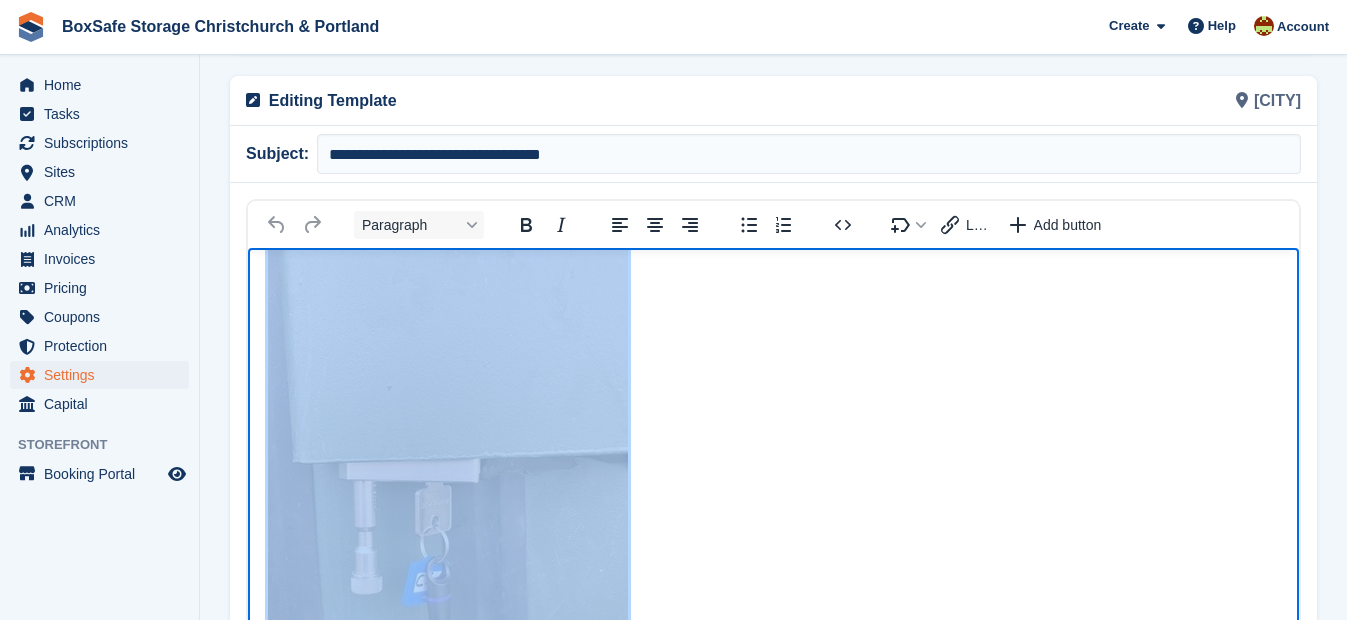 scroll, scrollTop: 234, scrollLeft: 0, axis: vertical 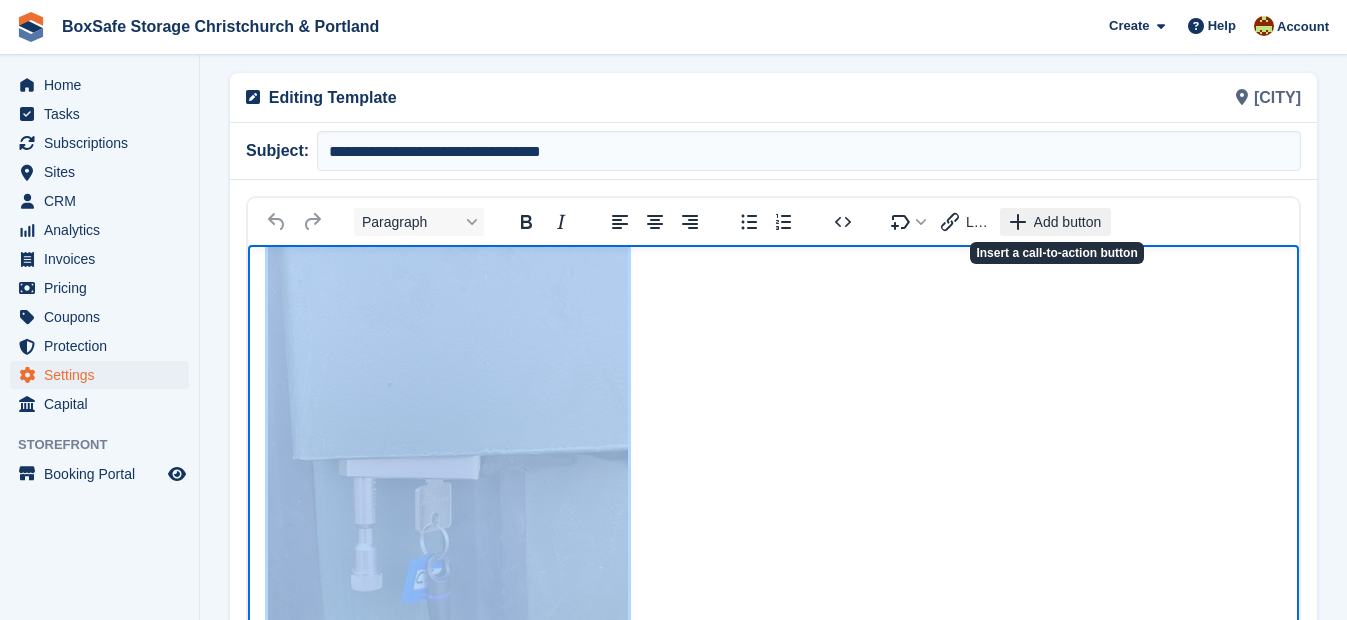 click on "Add button" at bounding box center (1055, 222) 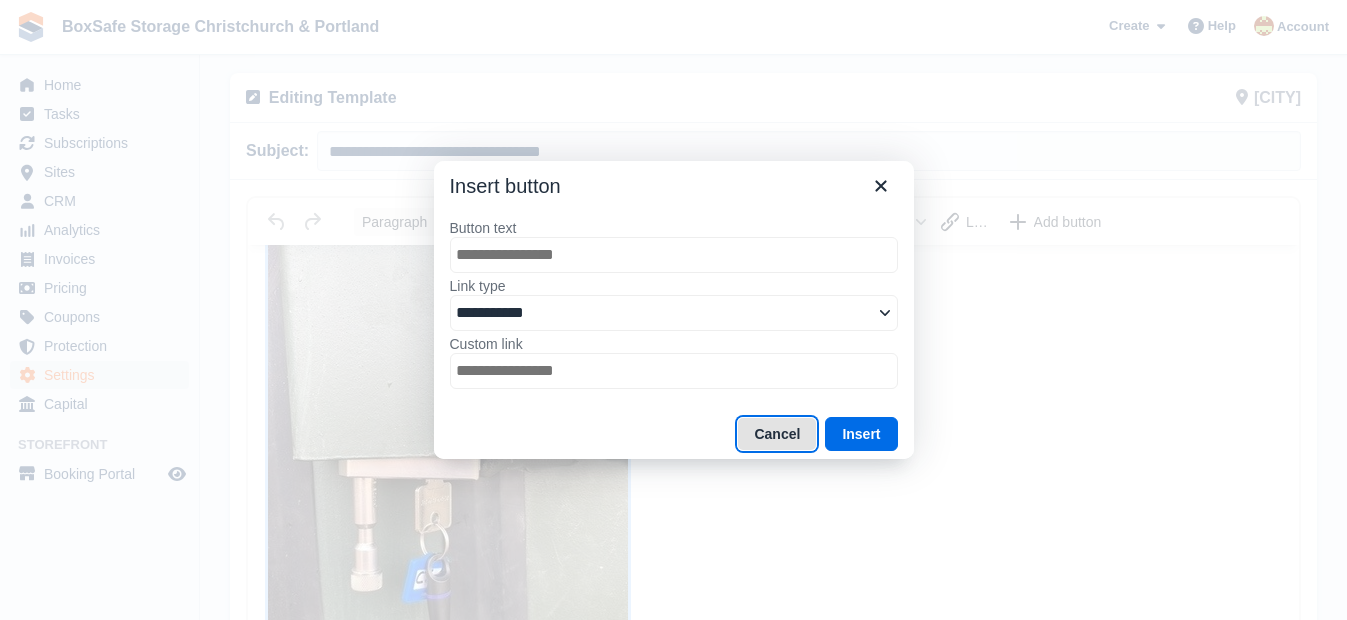 click on "Cancel" at bounding box center (777, 434) 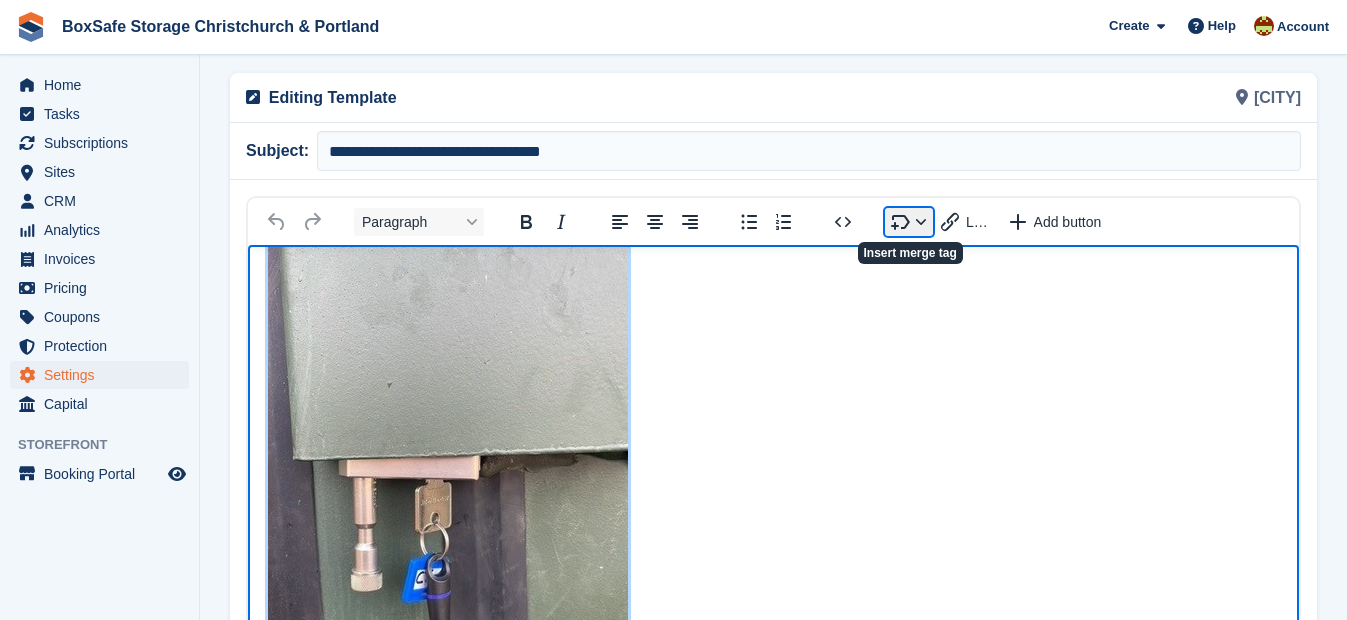 click at bounding box center (909, 222) 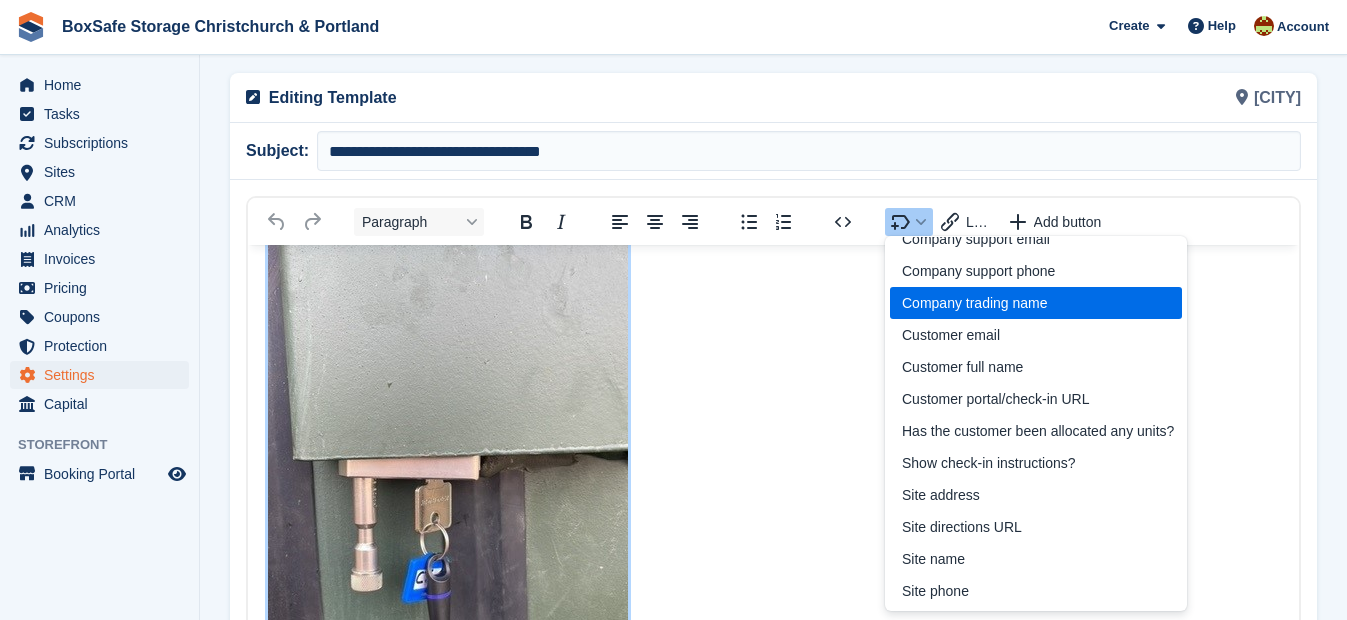 scroll, scrollTop: 159, scrollLeft: 0, axis: vertical 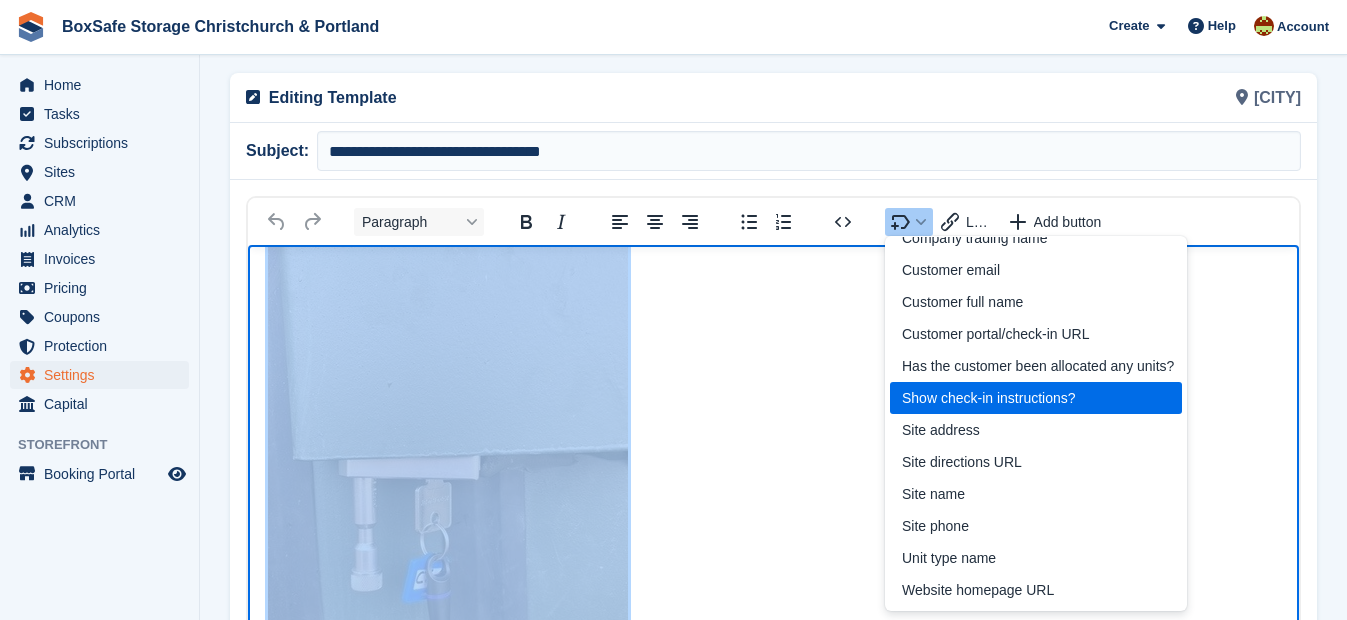 click on "**********" at bounding box center (773, 364) 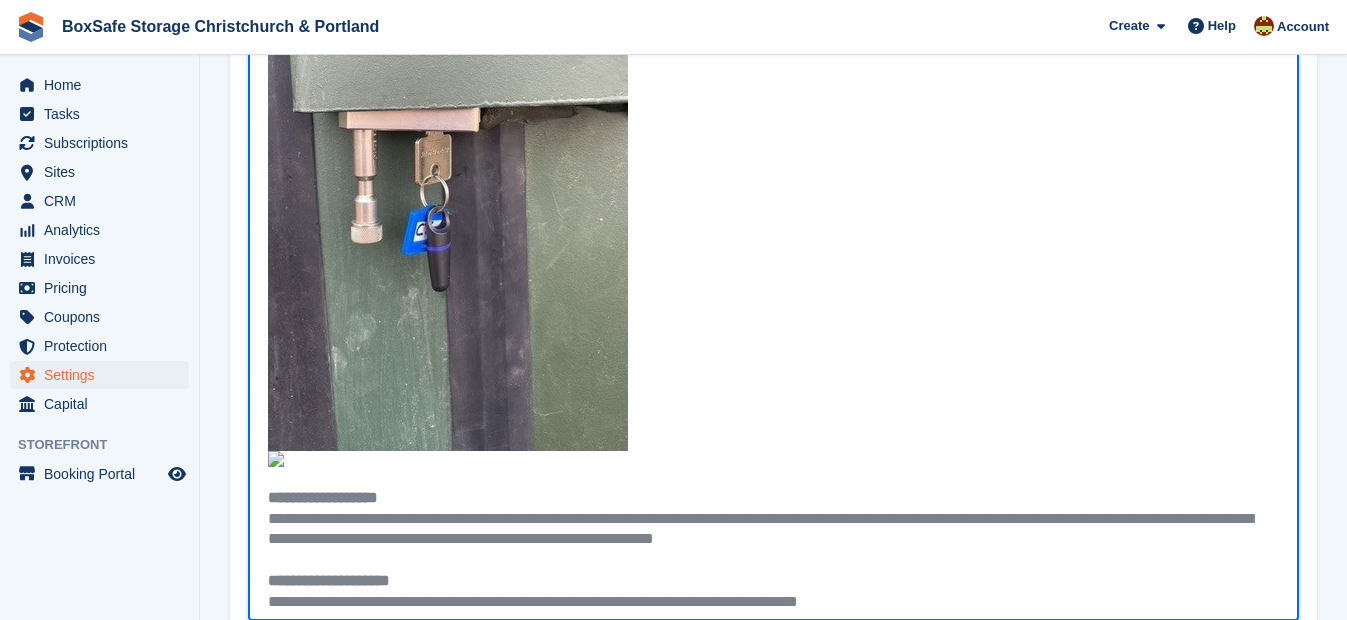 scroll, scrollTop: 779, scrollLeft: 0, axis: vertical 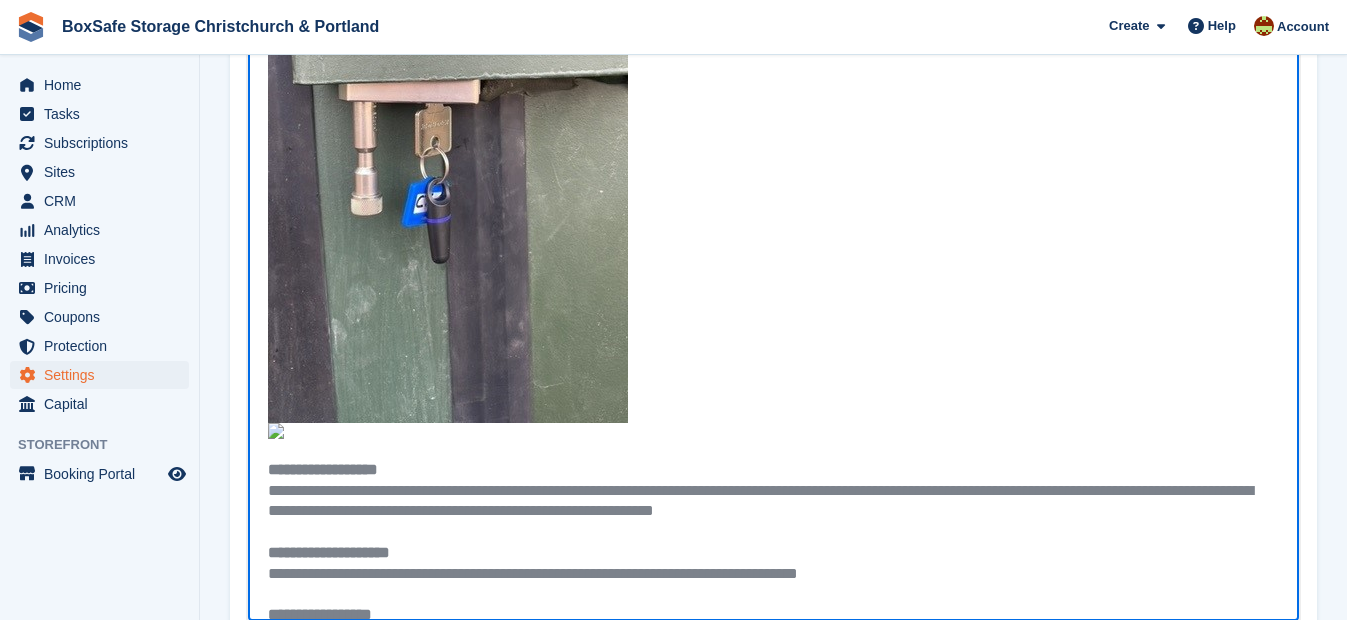 click at bounding box center (448, 103) 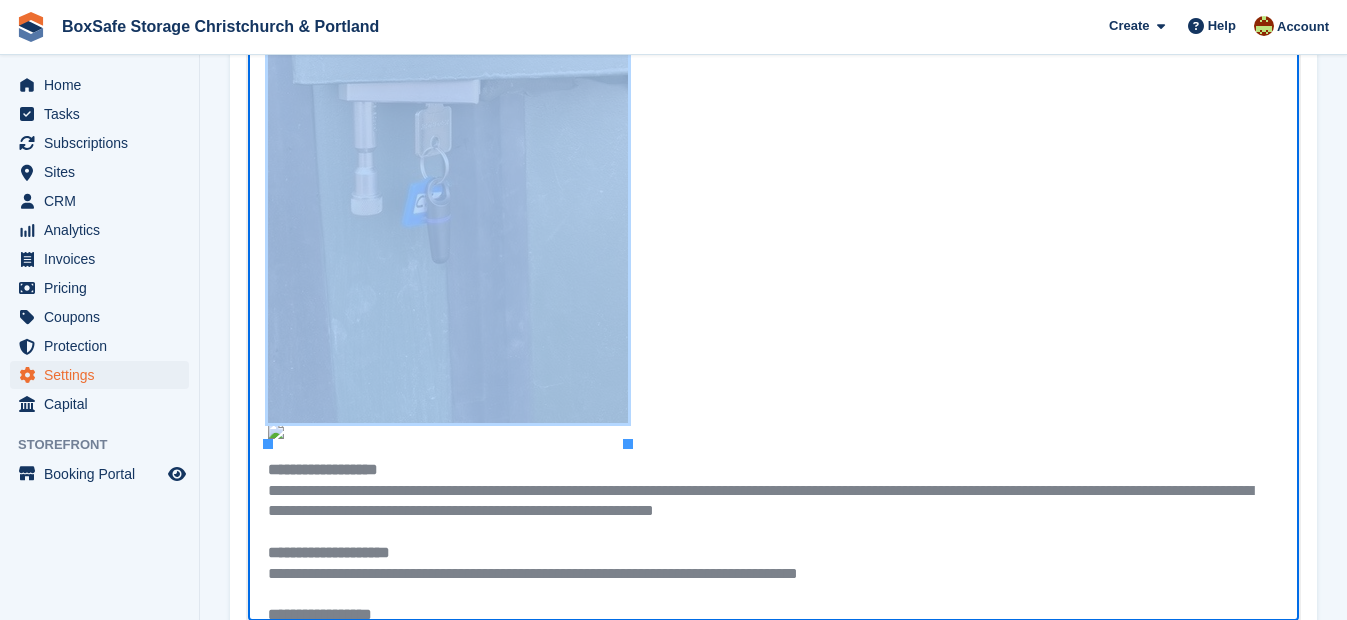 type 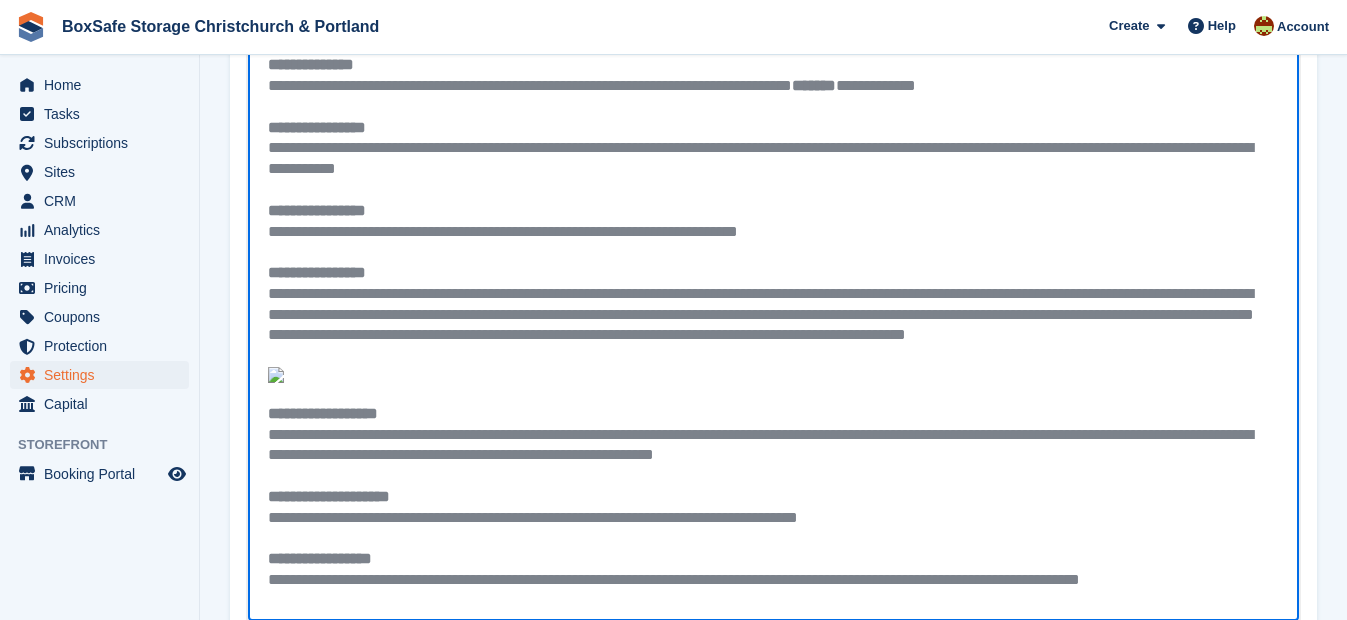 click at bounding box center (773, 375) 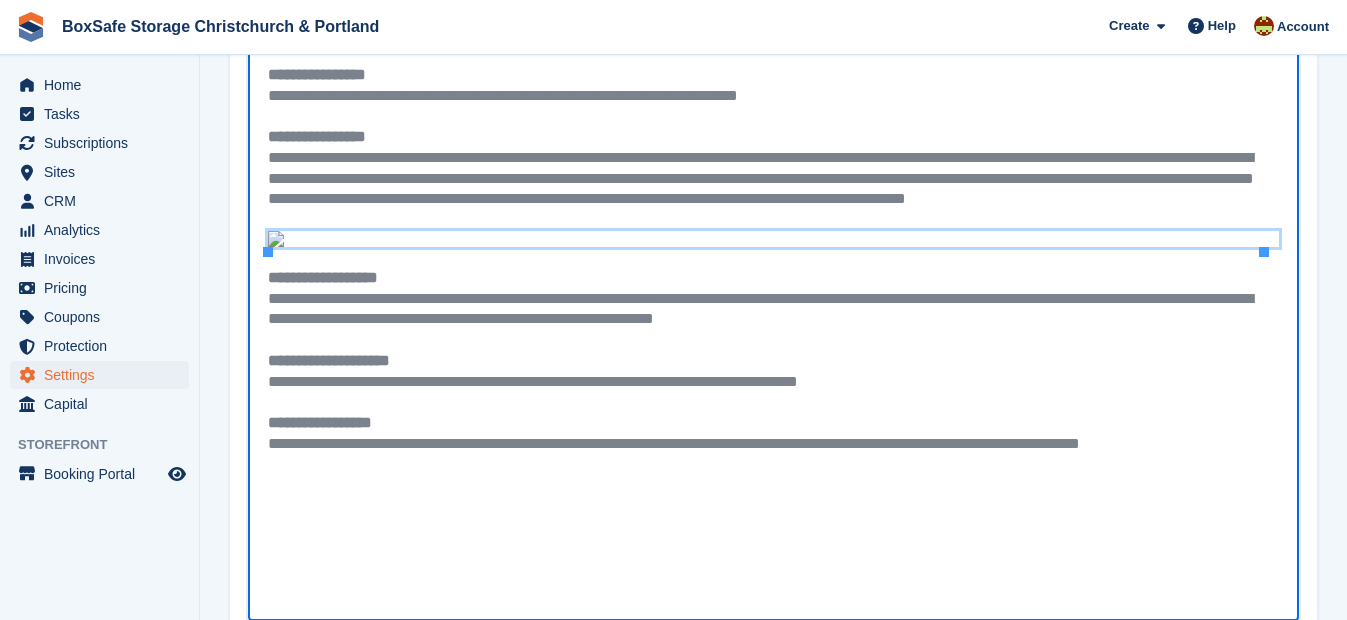 scroll, scrollTop: 482, scrollLeft: 0, axis: vertical 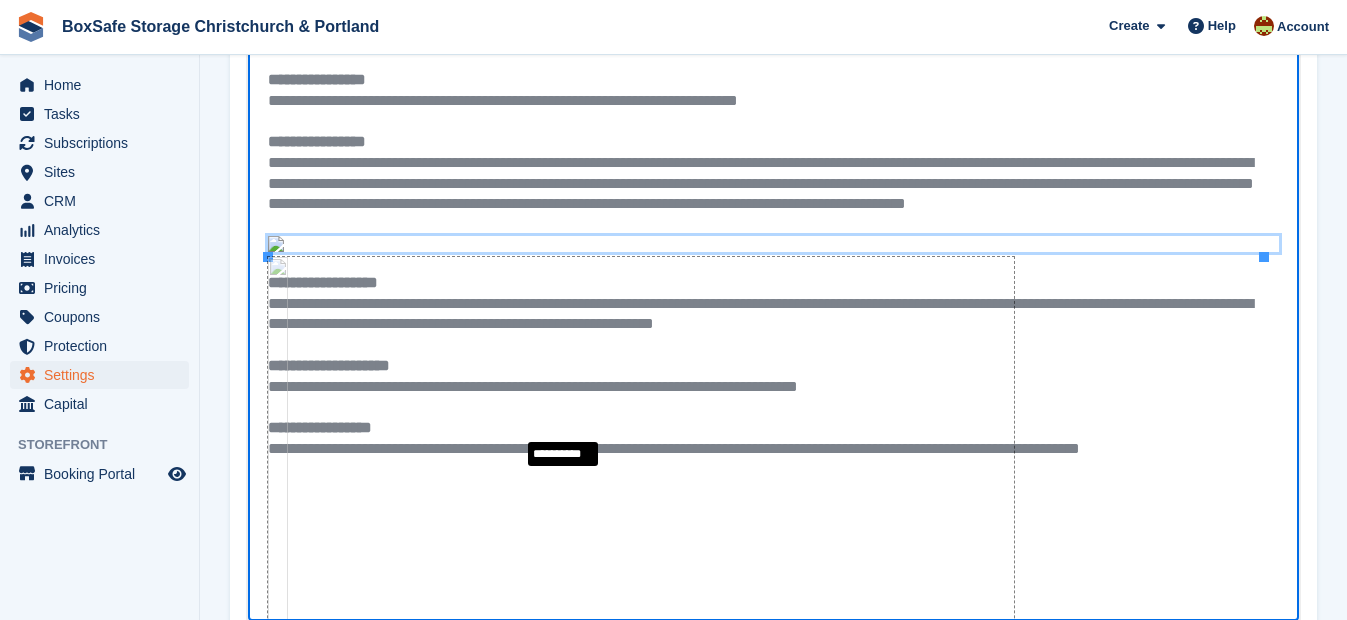 drag, startPoint x: 270, startPoint y: 255, endPoint x: 552, endPoint y: 454, distance: 345.1449 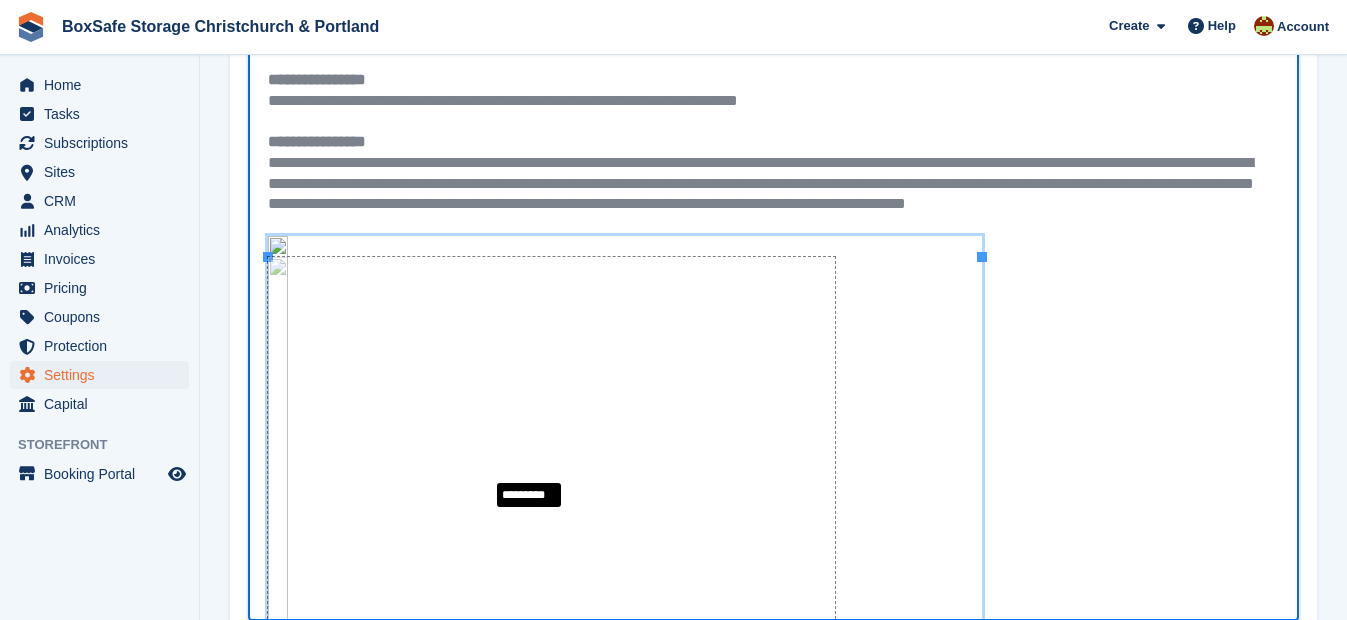 drag, startPoint x: 267, startPoint y: 257, endPoint x: 489, endPoint y: 481, distance: 315.3728 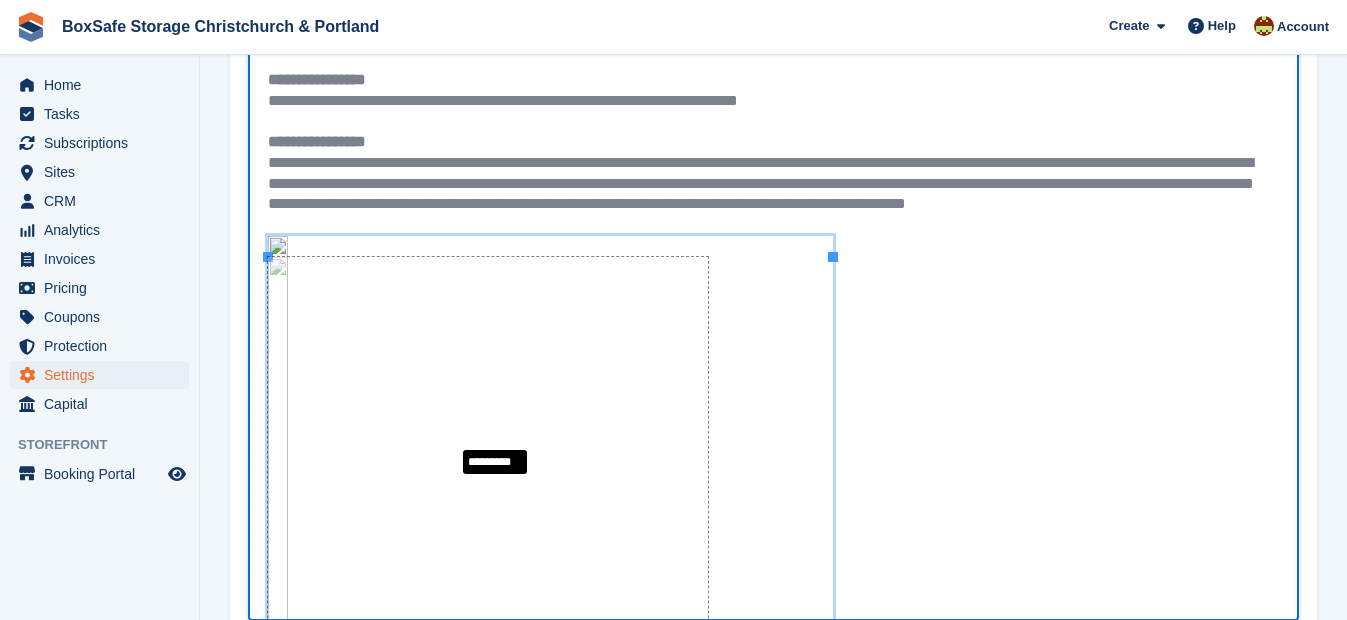 drag, startPoint x: 268, startPoint y: 259, endPoint x: 498, endPoint y: 466, distance: 309.43335 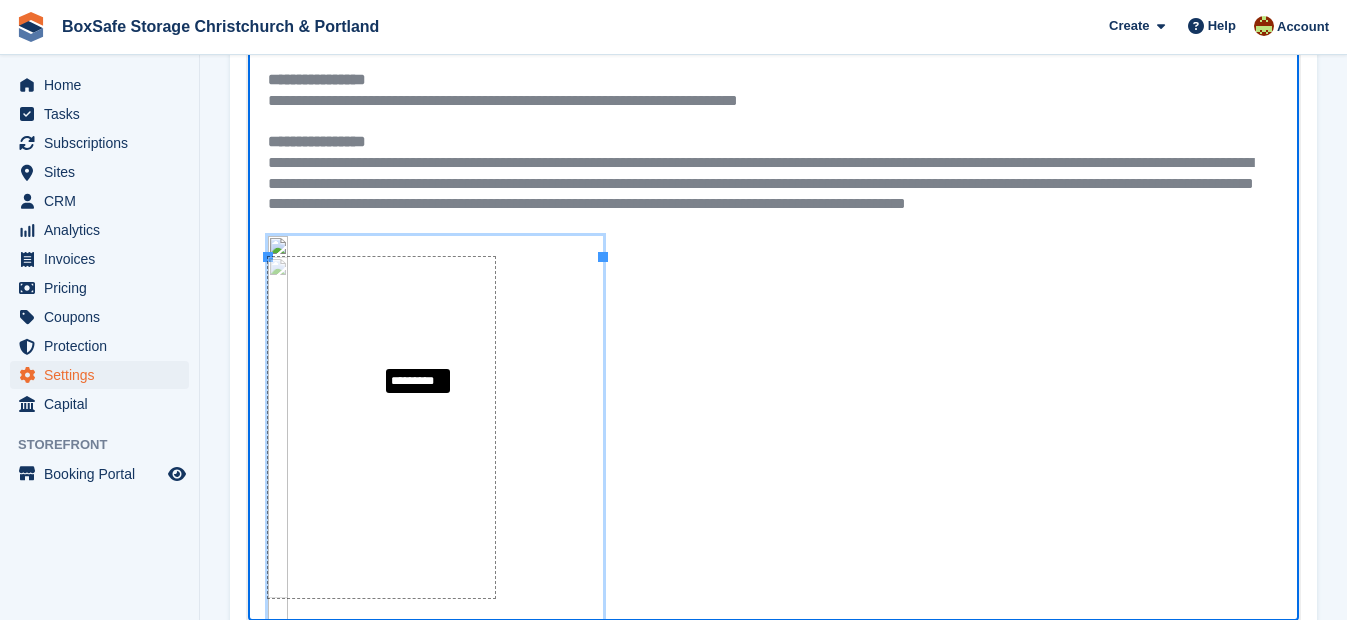 drag, startPoint x: 266, startPoint y: 255, endPoint x: 402, endPoint y: 400, distance: 198.79889 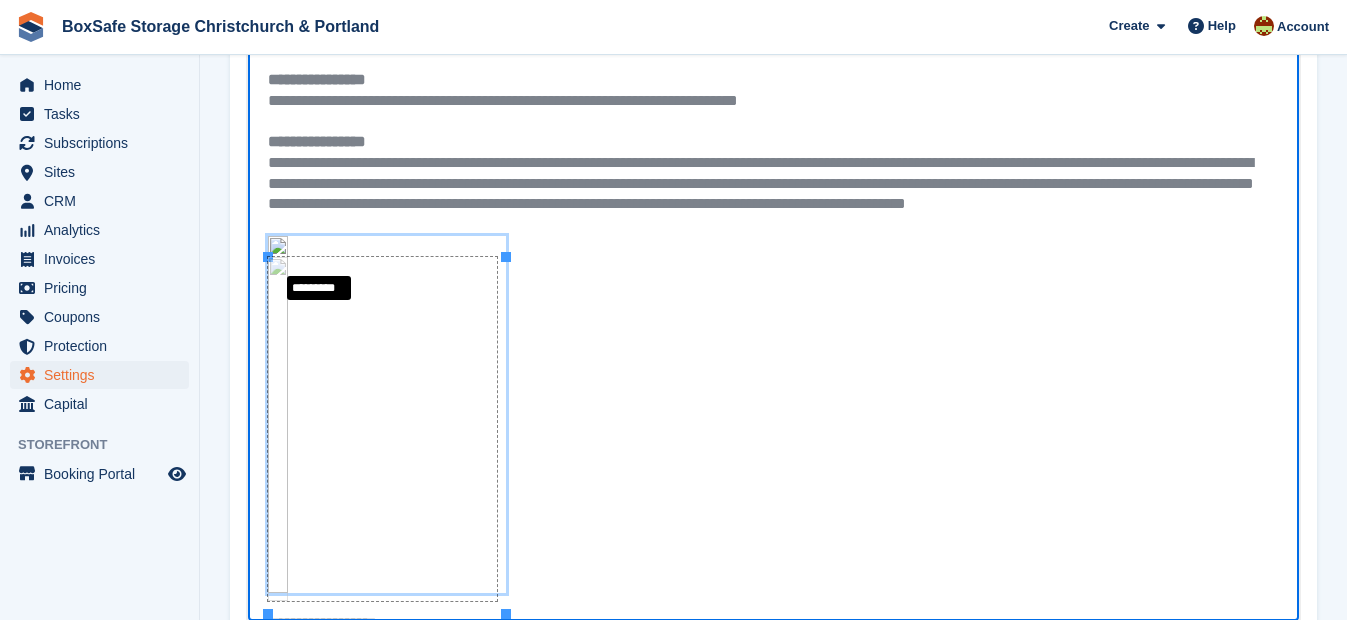 drag, startPoint x: 269, startPoint y: 259, endPoint x: 284, endPoint y: 285, distance: 30.016663 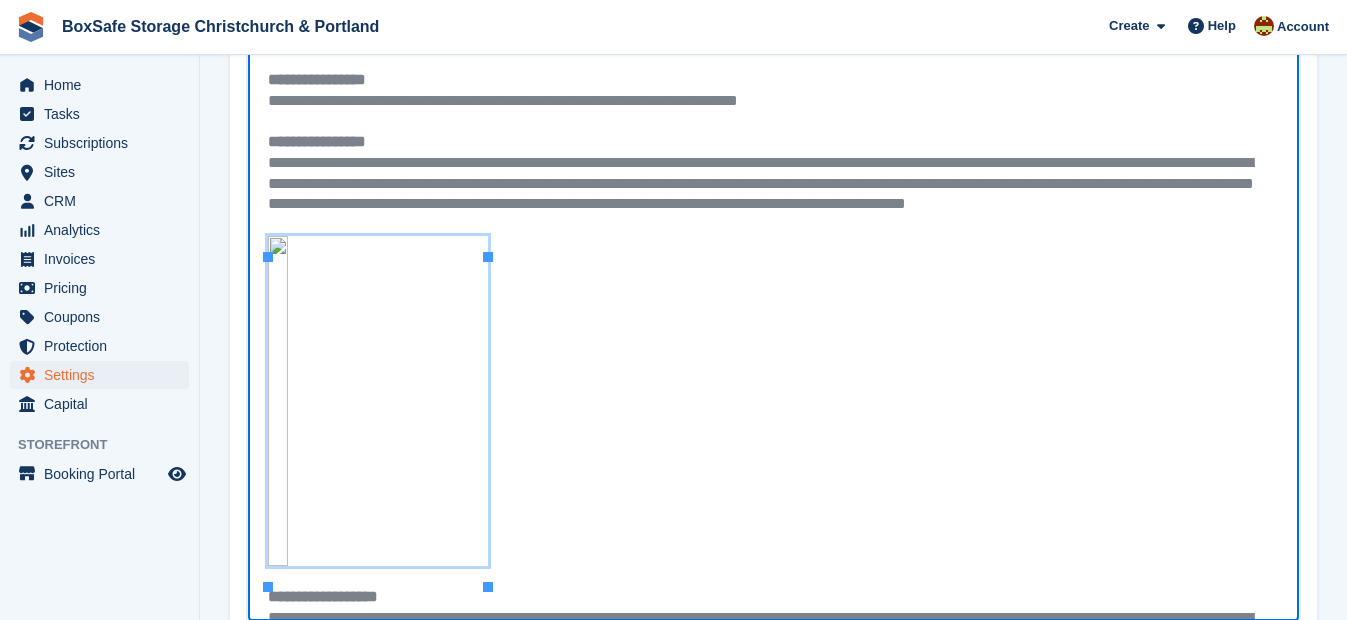 scroll, scrollTop: 686, scrollLeft: 0, axis: vertical 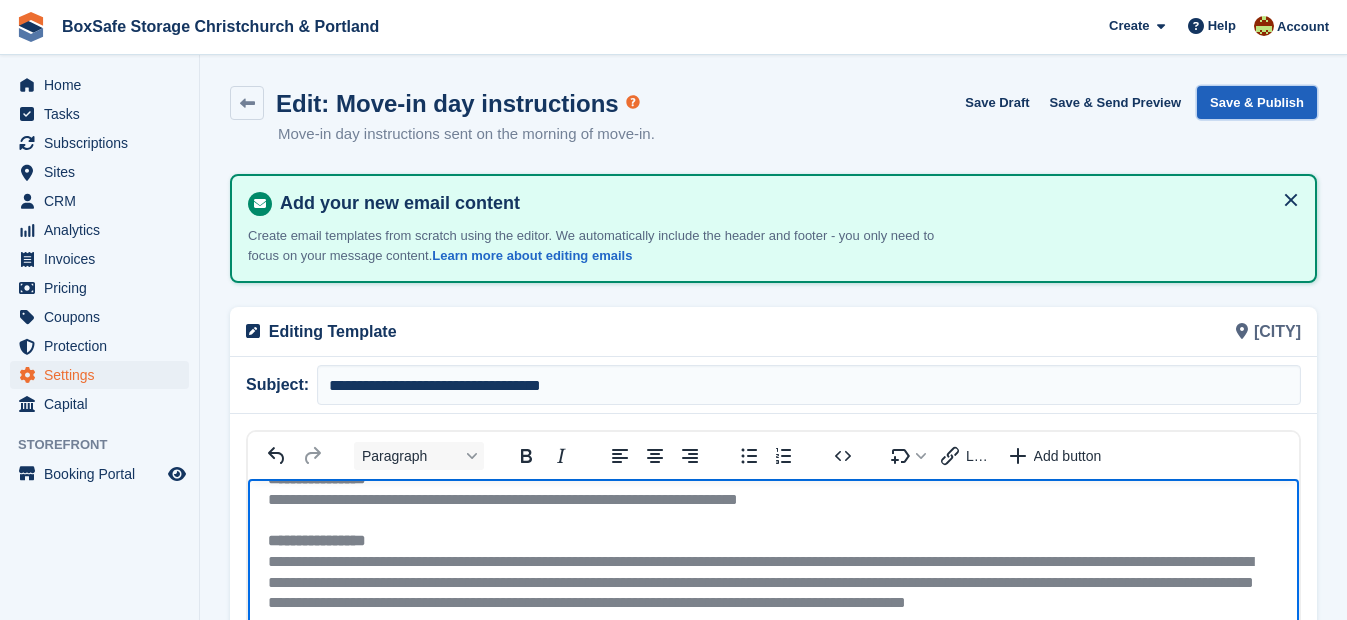 click on "Save & Publish" at bounding box center [1257, 102] 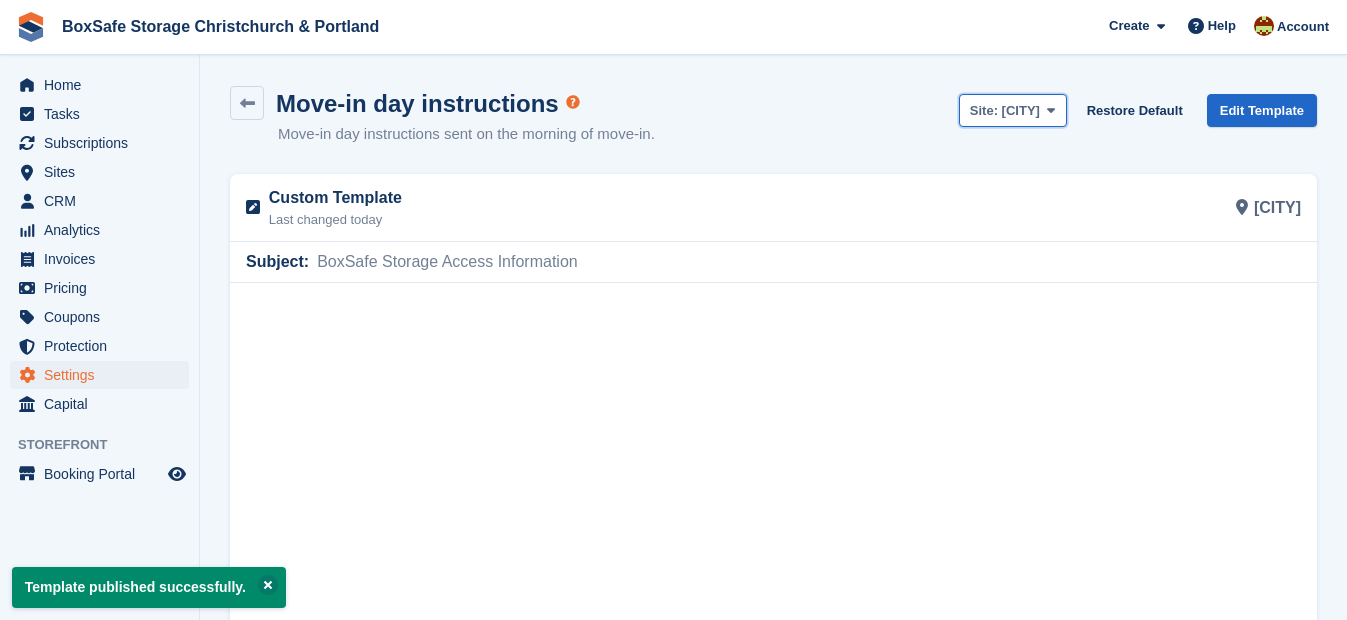 click on "[CITY]" at bounding box center (1021, 110) 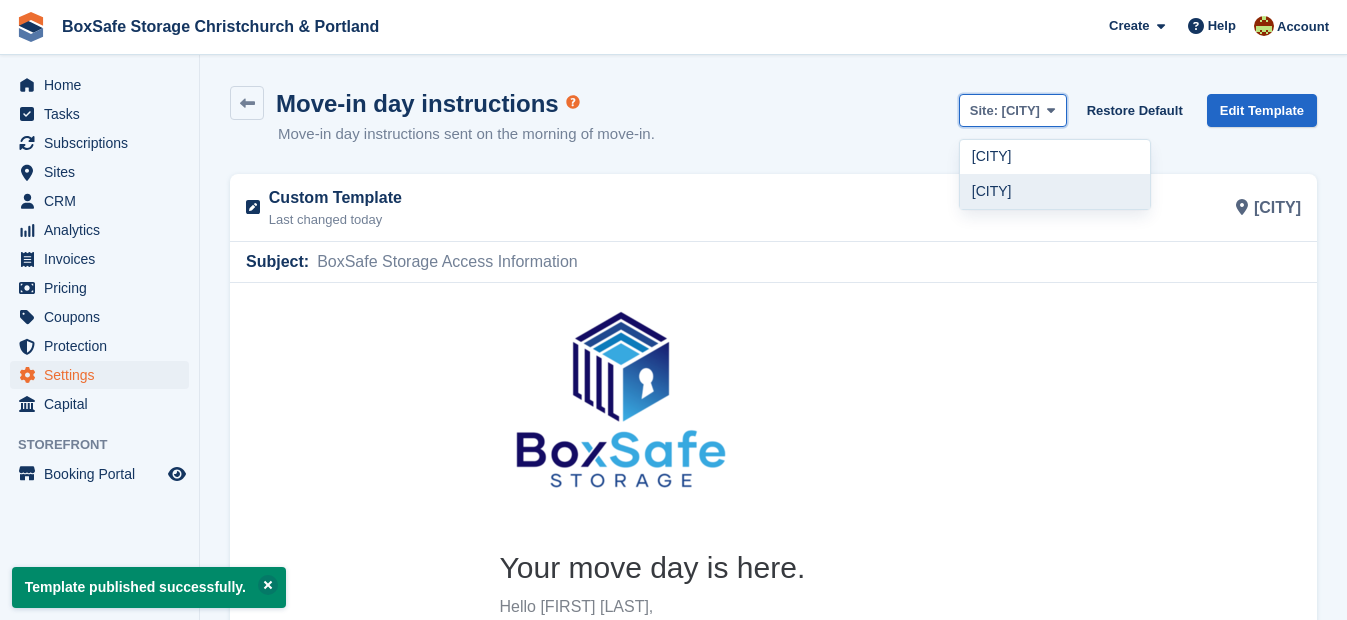 scroll, scrollTop: 0, scrollLeft: 0, axis: both 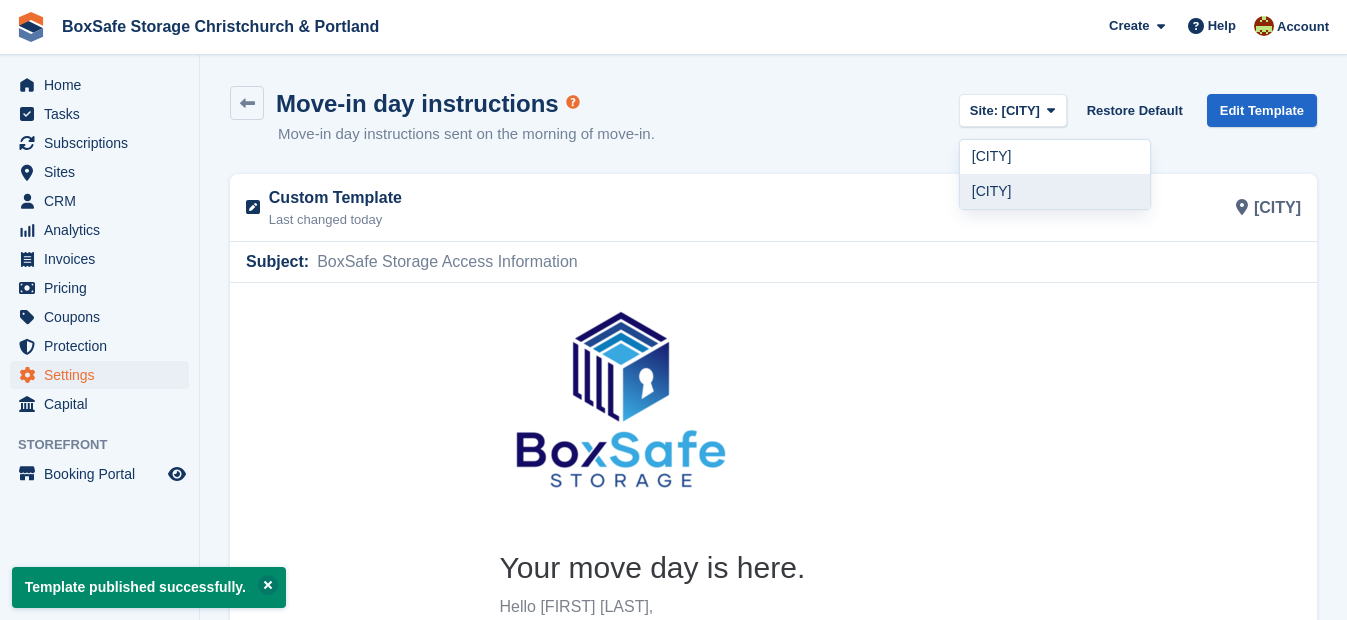 click on "Portland" at bounding box center (1055, 191) 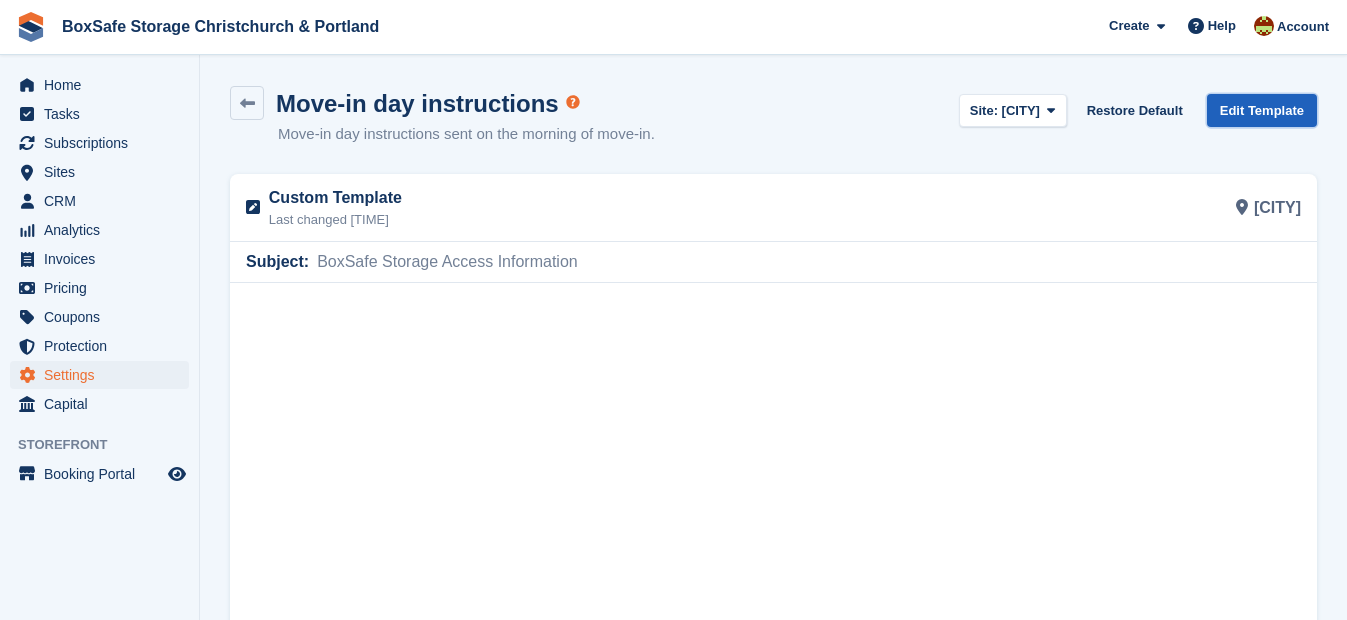 click on "Edit Template" at bounding box center [1262, 110] 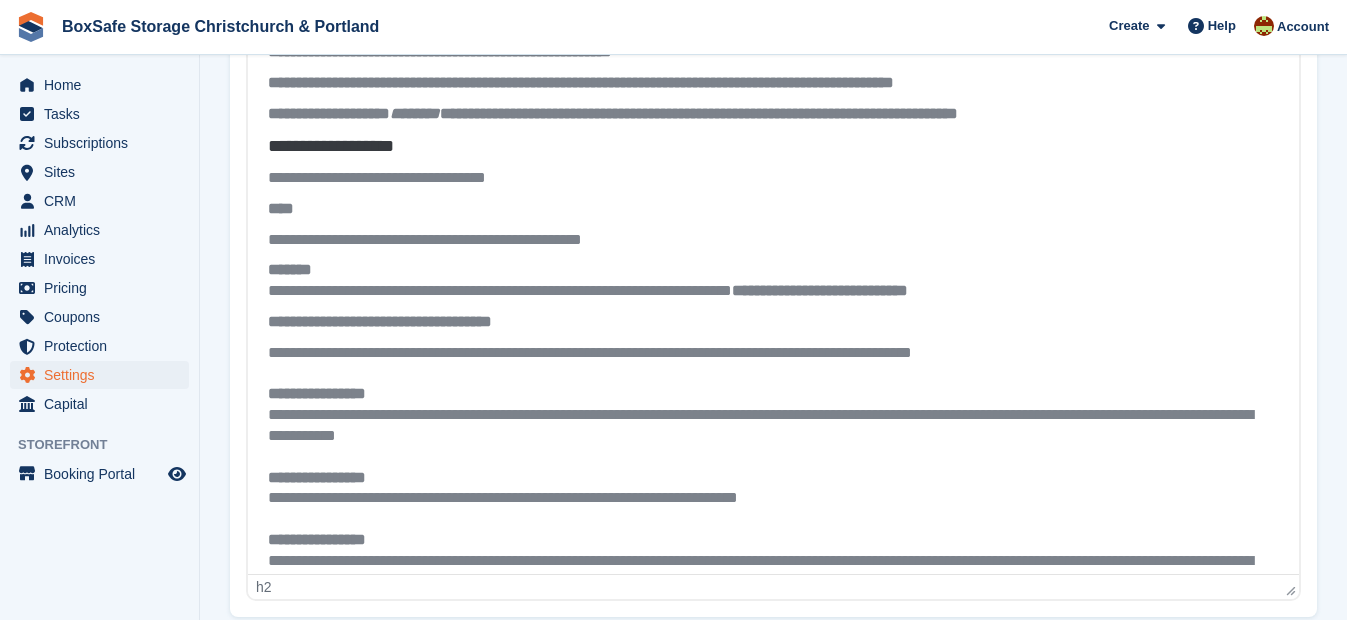 scroll, scrollTop: 667, scrollLeft: 0, axis: vertical 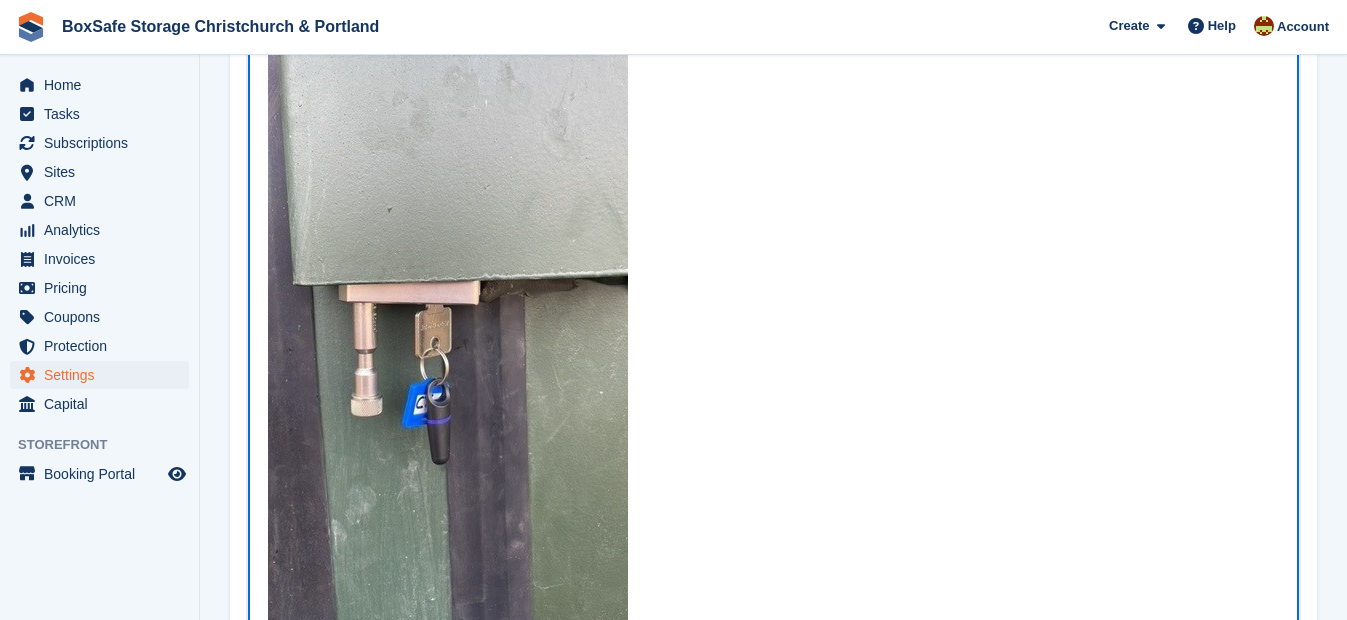click at bounding box center (448, 304) 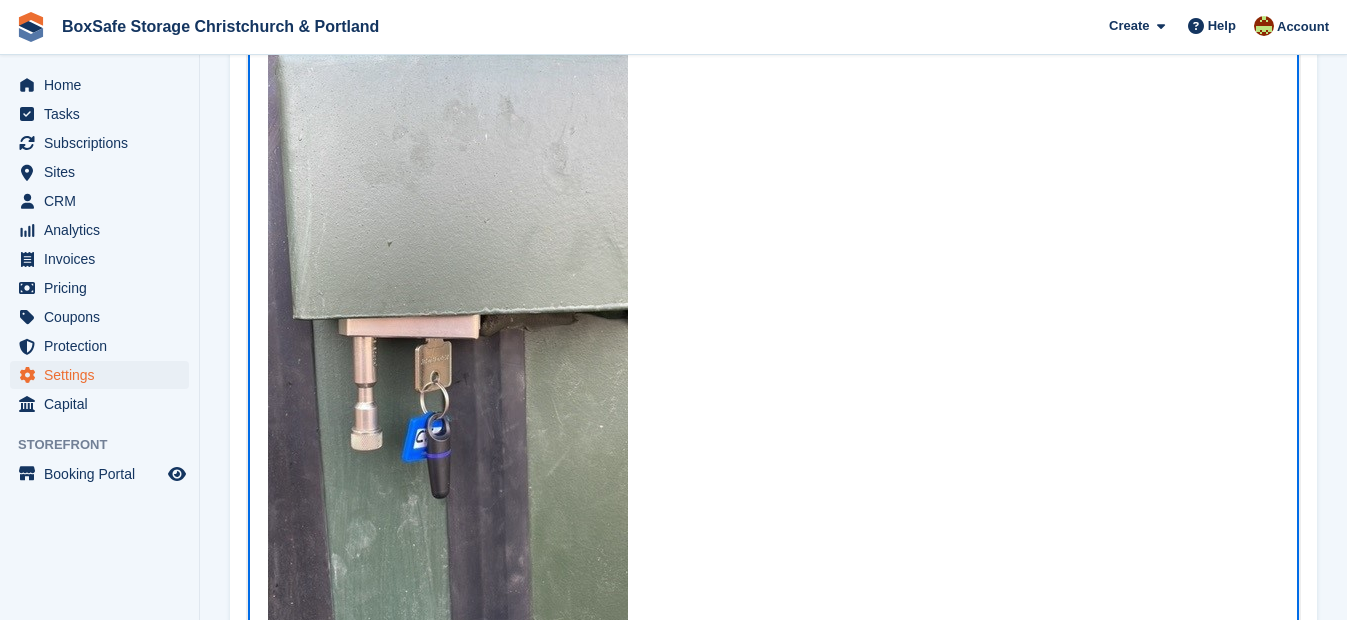 scroll, scrollTop: 582, scrollLeft: 0, axis: vertical 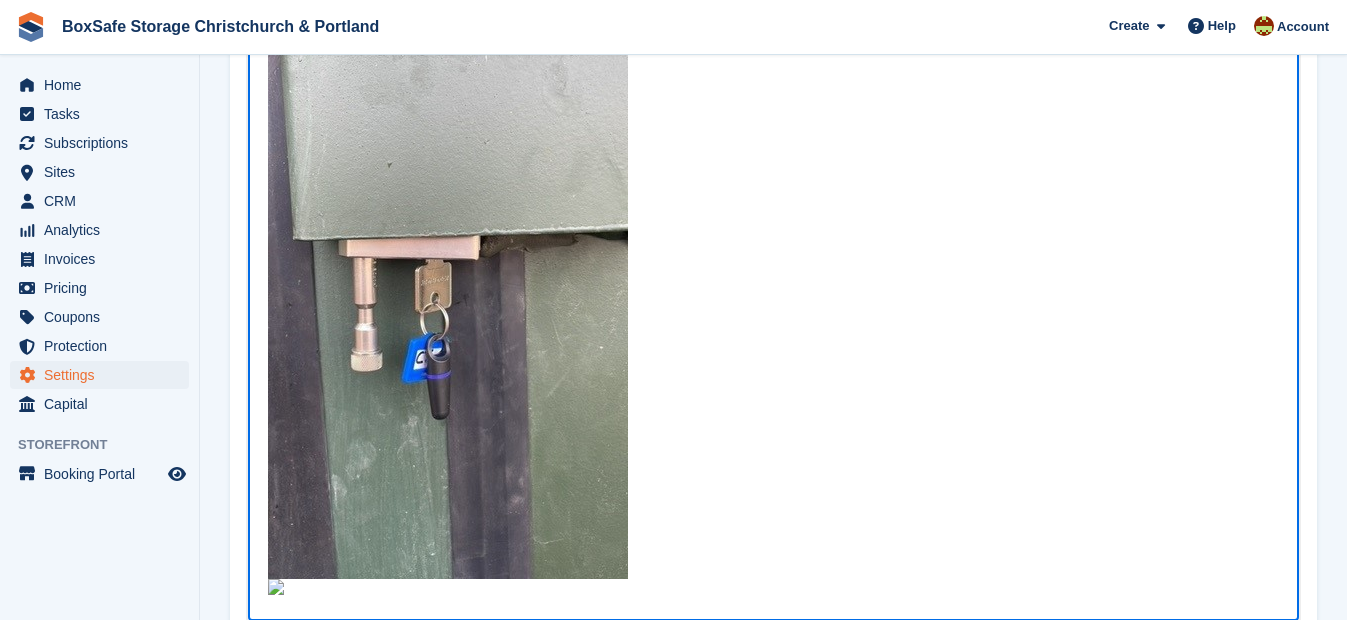 click at bounding box center [448, 259] 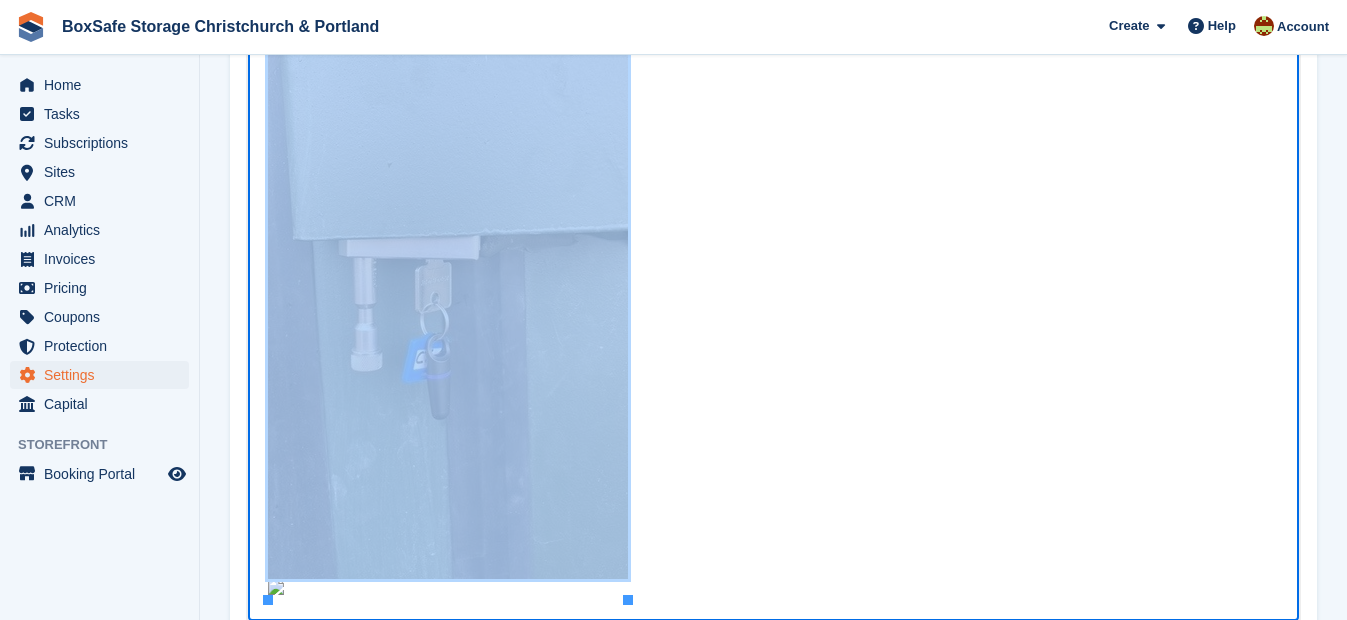 click at bounding box center [448, 259] 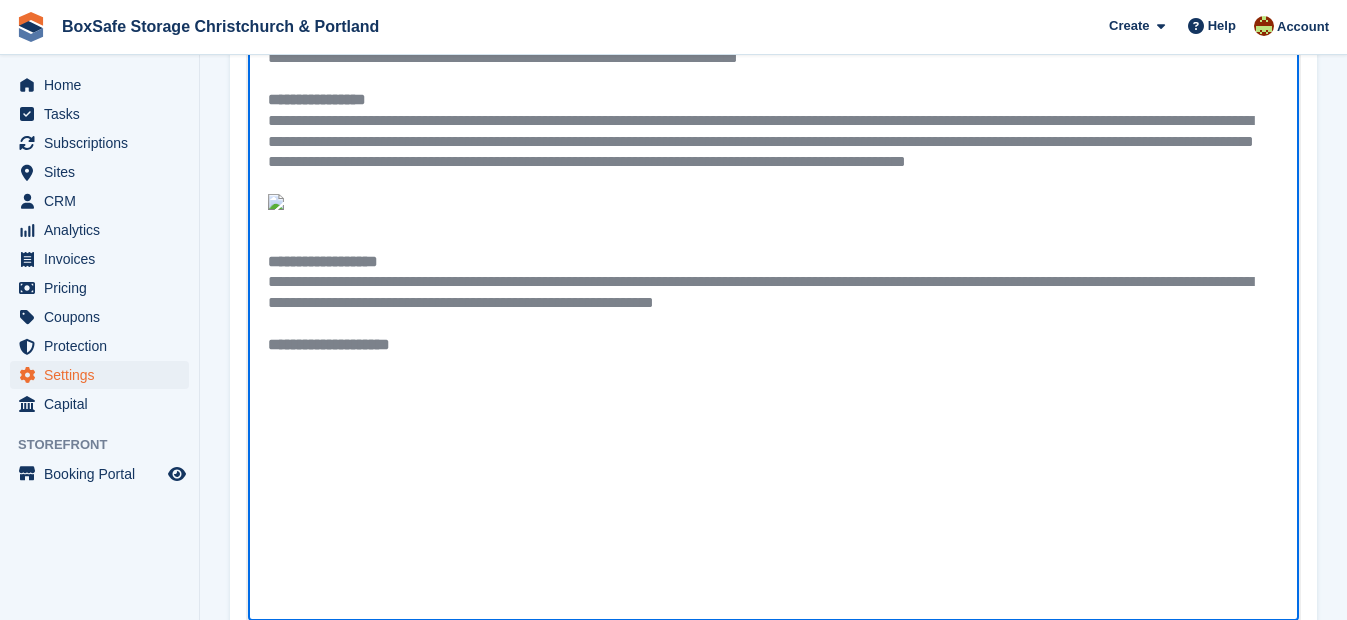 scroll, scrollTop: 470, scrollLeft: 0, axis: vertical 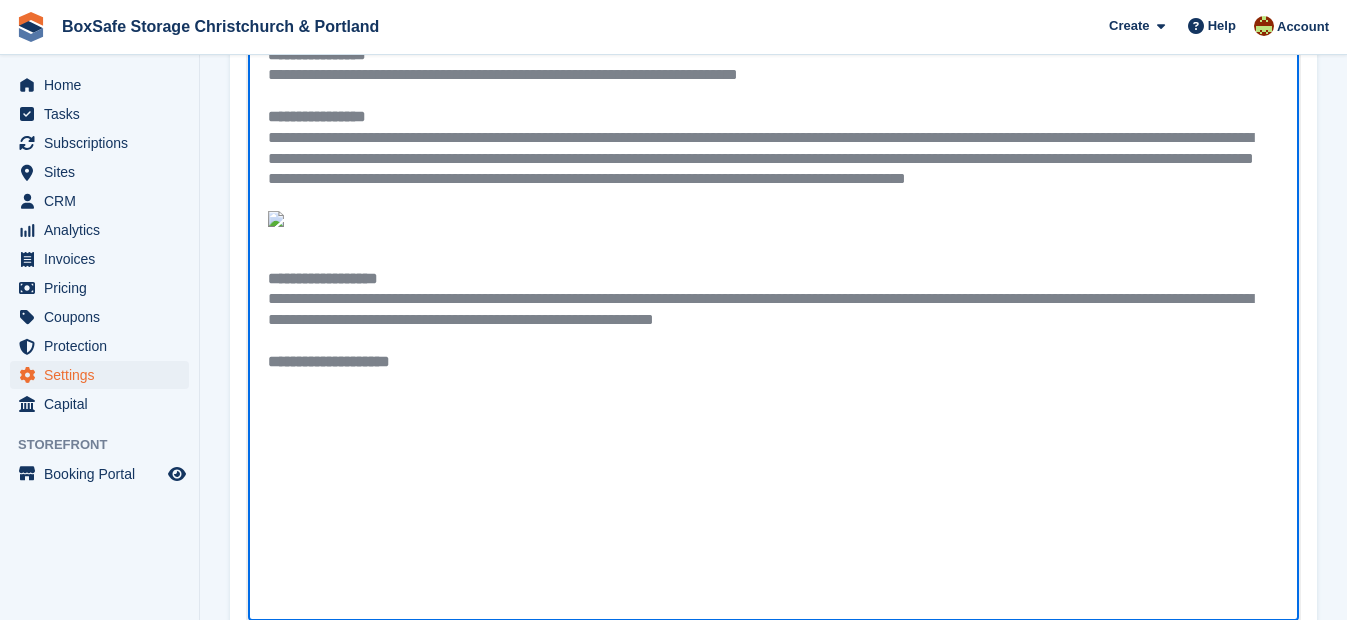 click on "**********" at bounding box center [773, 757] 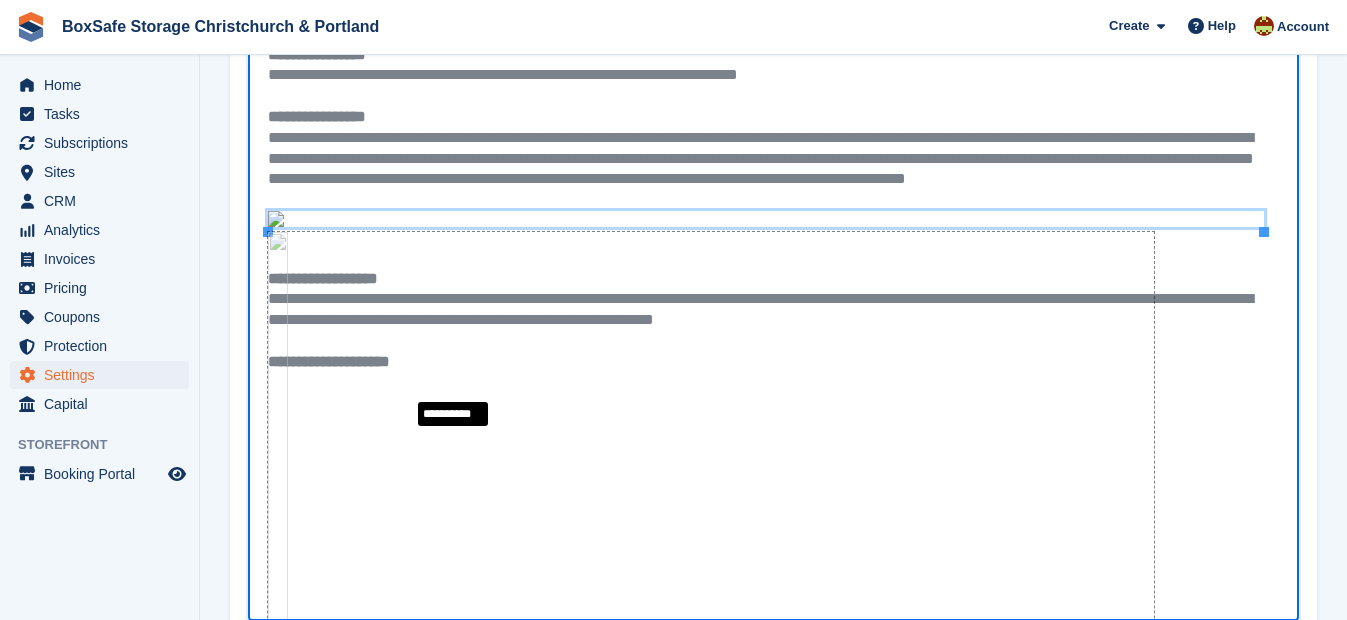 drag, startPoint x: 268, startPoint y: 230, endPoint x: 456, endPoint y: 432, distance: 275.94928 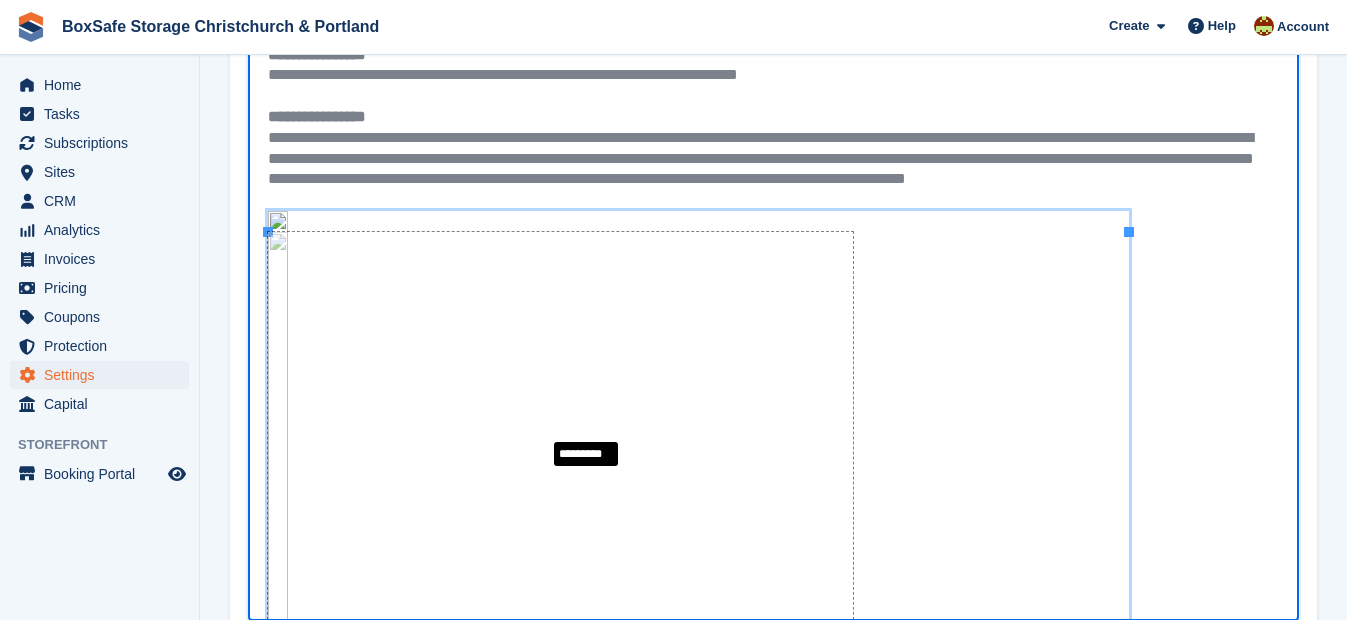 drag, startPoint x: 267, startPoint y: 232, endPoint x: 564, endPoint y: 452, distance: 369.60654 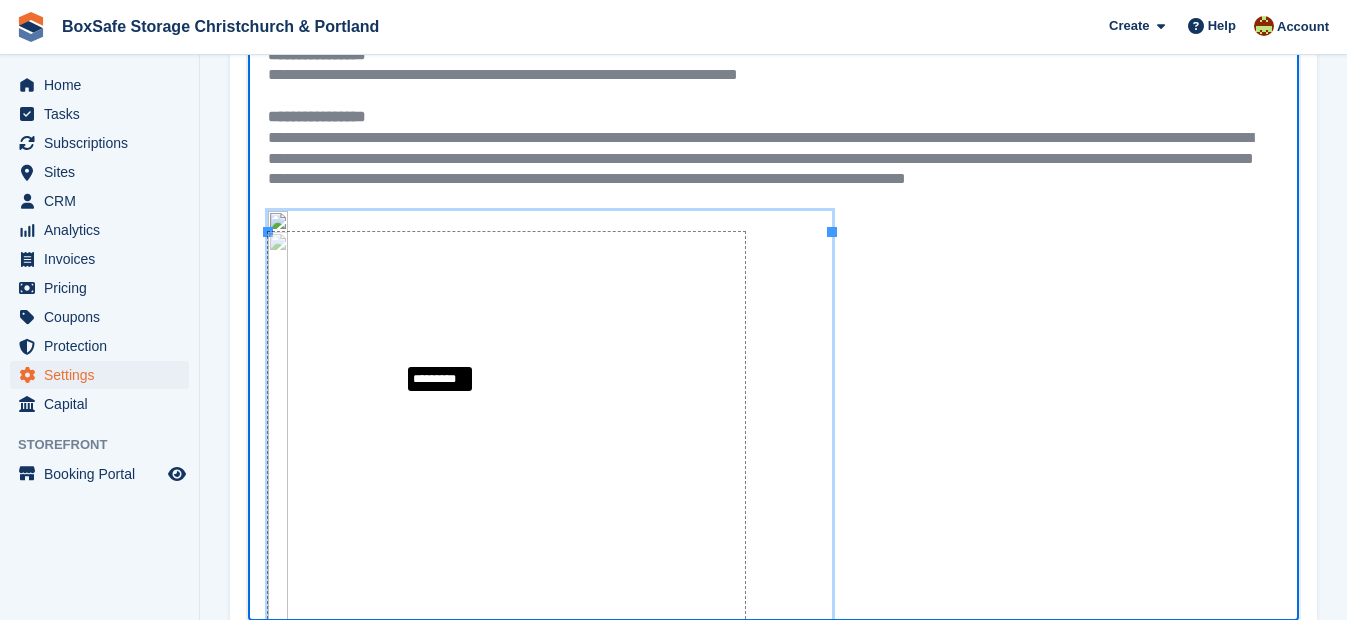 drag, startPoint x: 270, startPoint y: 232, endPoint x: 462, endPoint y: 391, distance: 249.28899 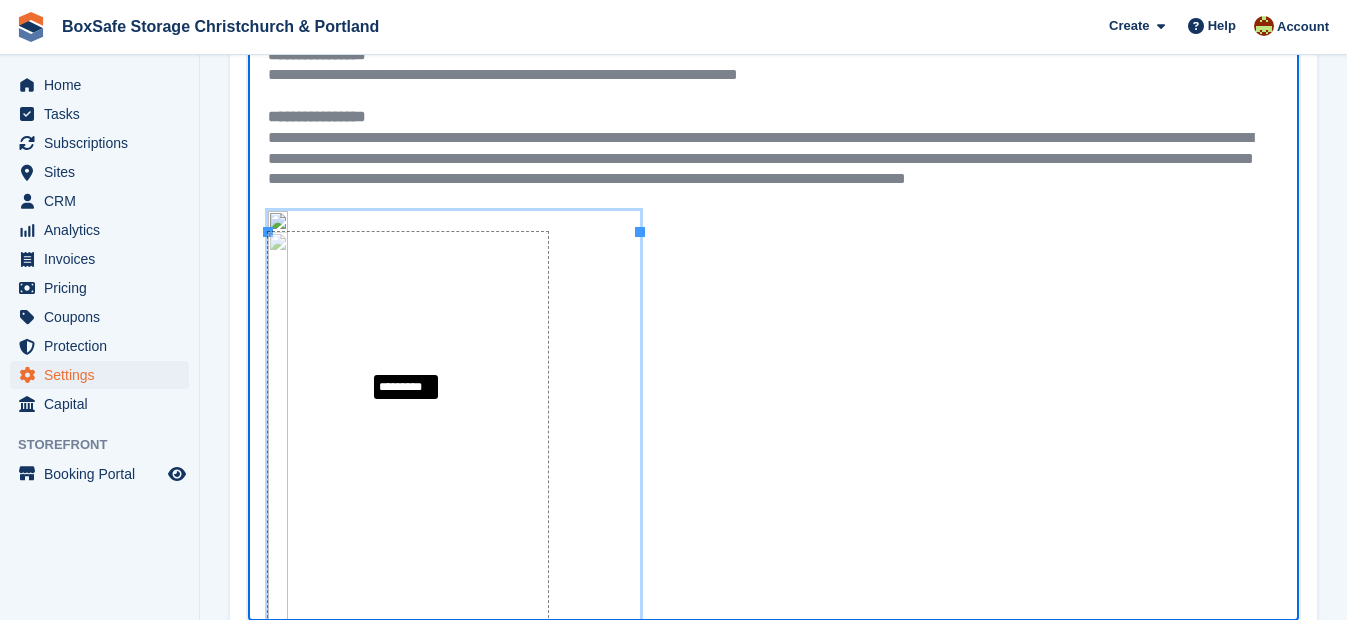 drag, startPoint x: 268, startPoint y: 233, endPoint x: 379, endPoint y: 387, distance: 189.83414 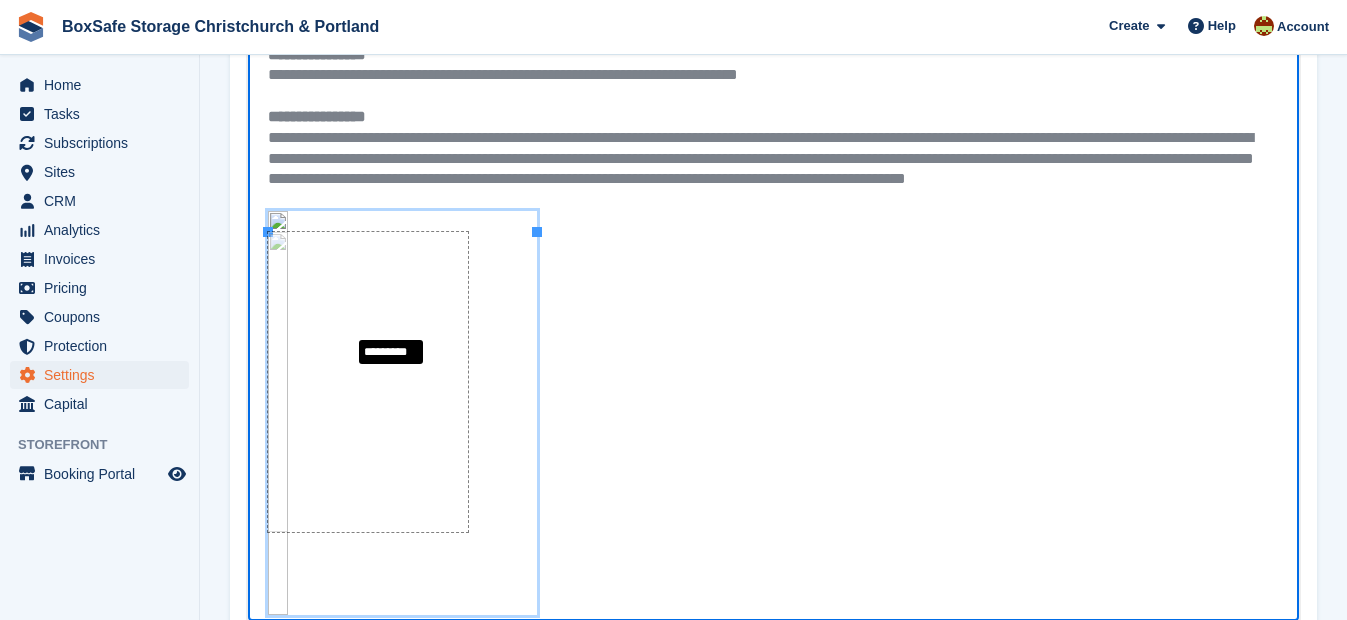 drag, startPoint x: 266, startPoint y: 231, endPoint x: 388, endPoint y: 365, distance: 181.2181 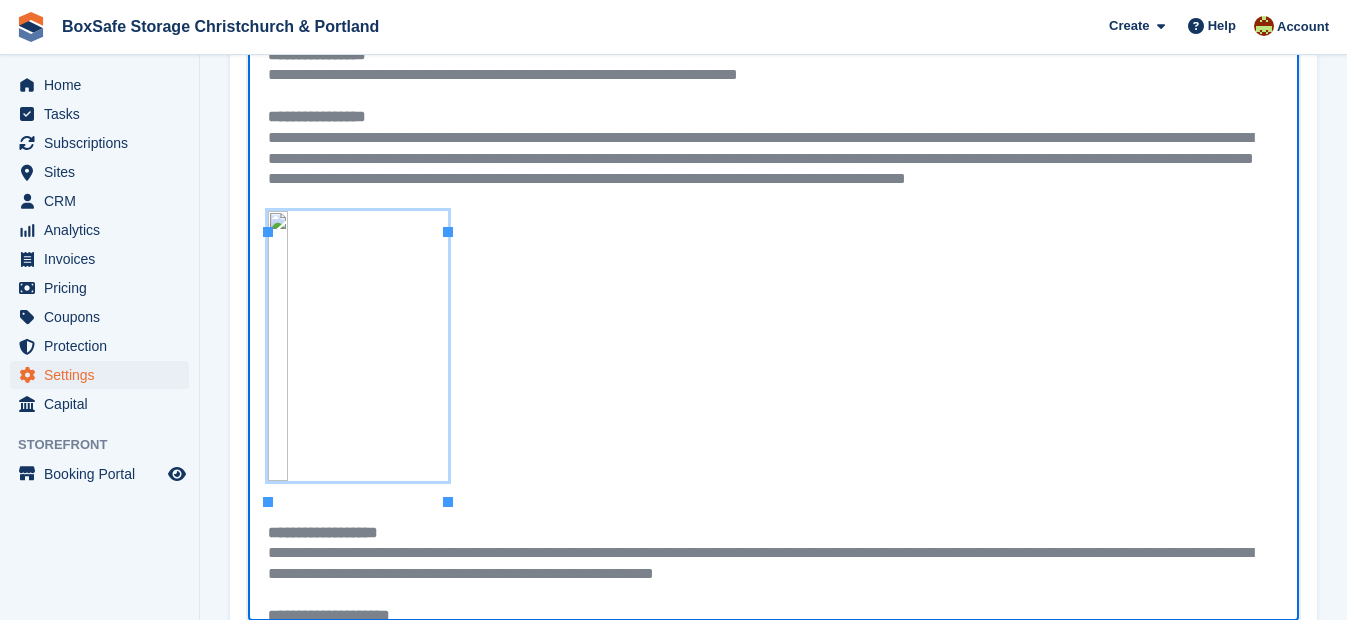 click on "**********" at bounding box center [766, 284] 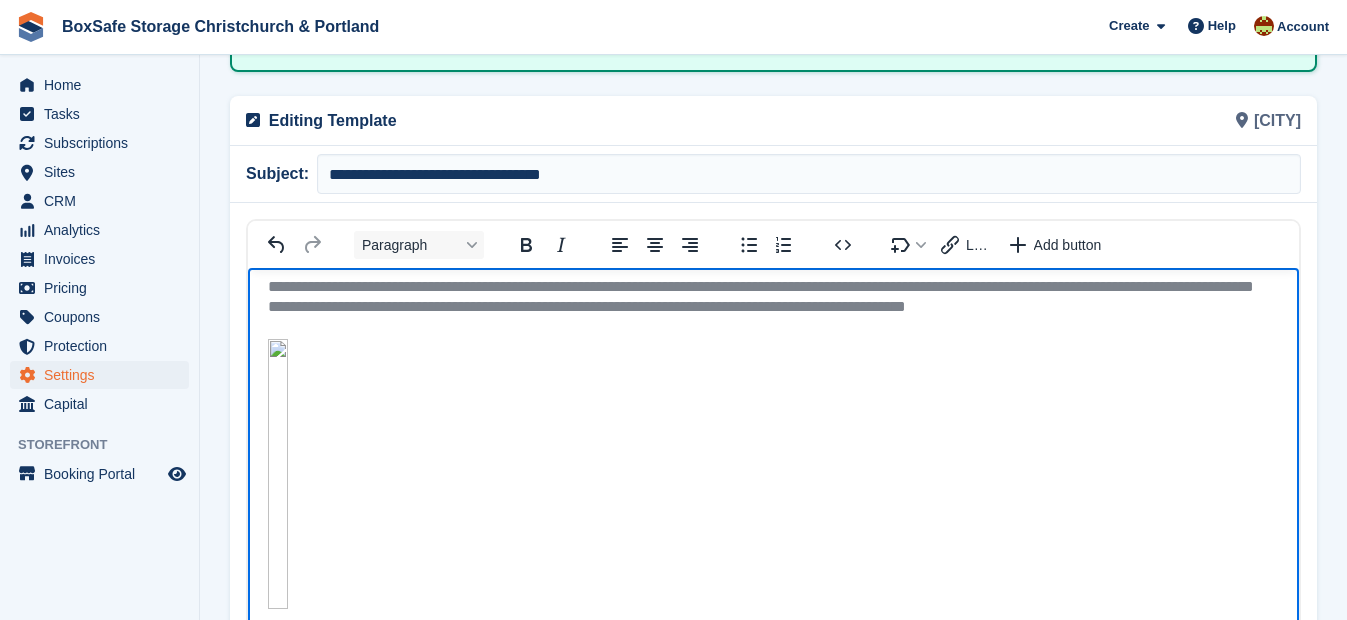 scroll, scrollTop: 0, scrollLeft: 0, axis: both 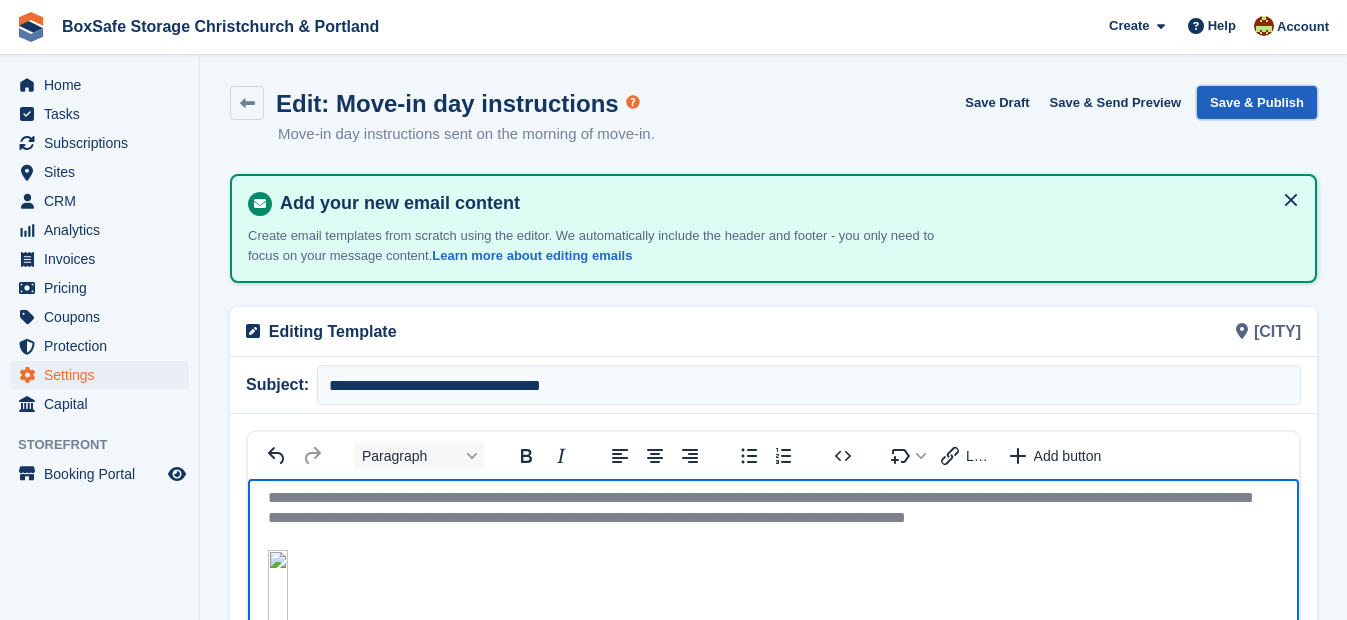 click on "Save & Publish" at bounding box center [1257, 102] 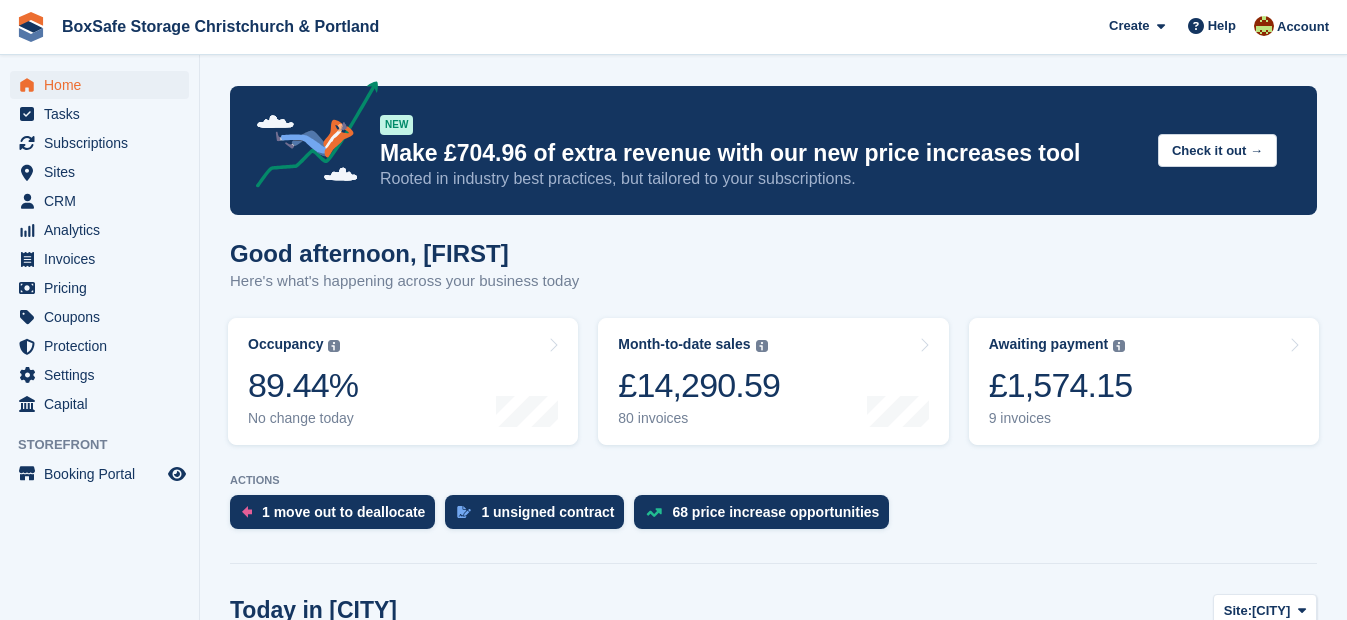 scroll, scrollTop: 0, scrollLeft: 0, axis: both 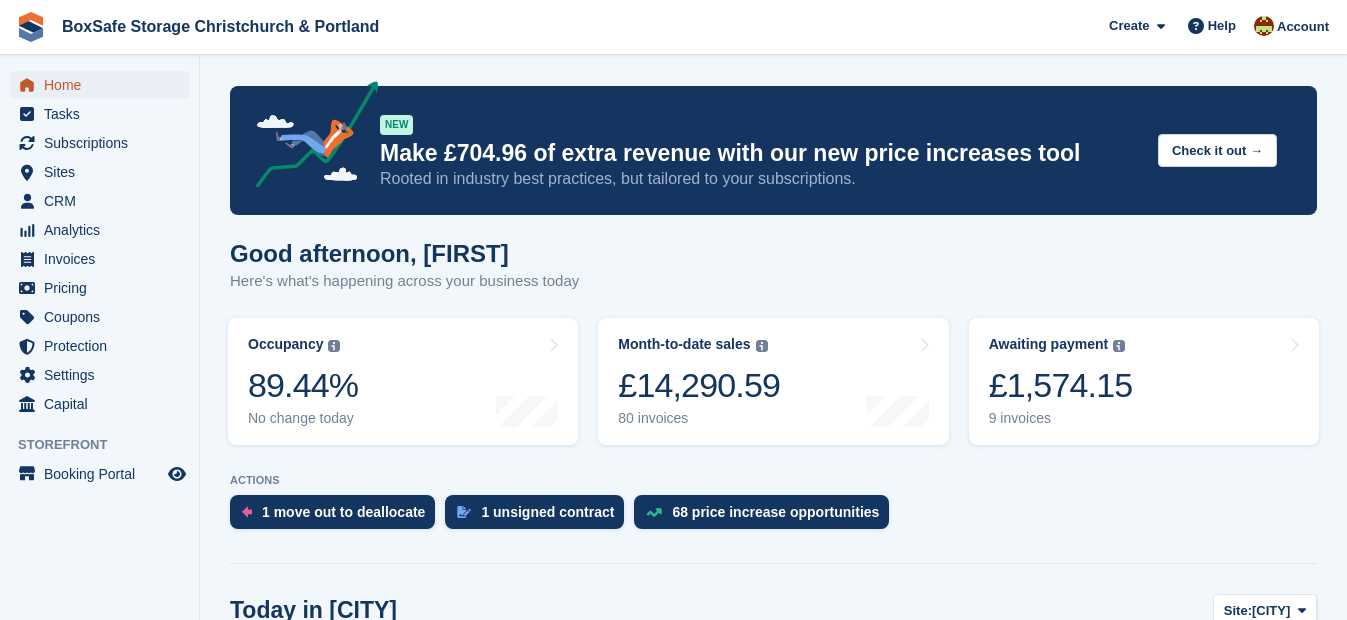click on "Home" at bounding box center [104, 85] 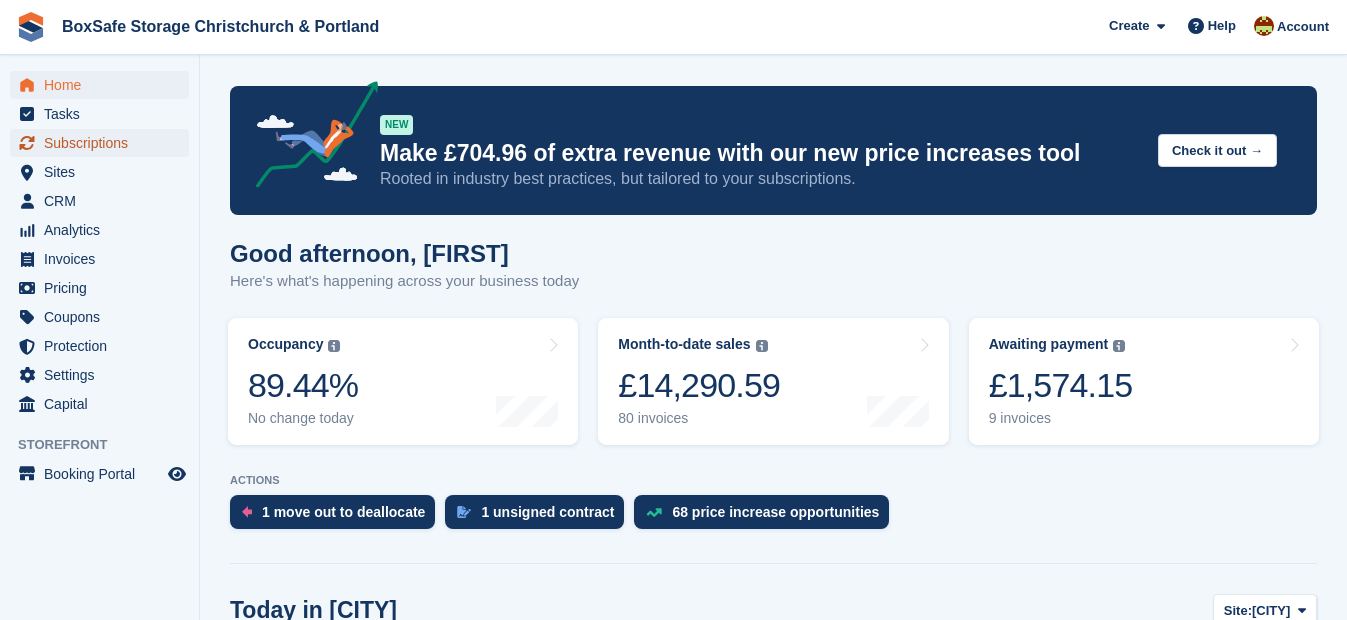 click on "Subscriptions" at bounding box center [104, 143] 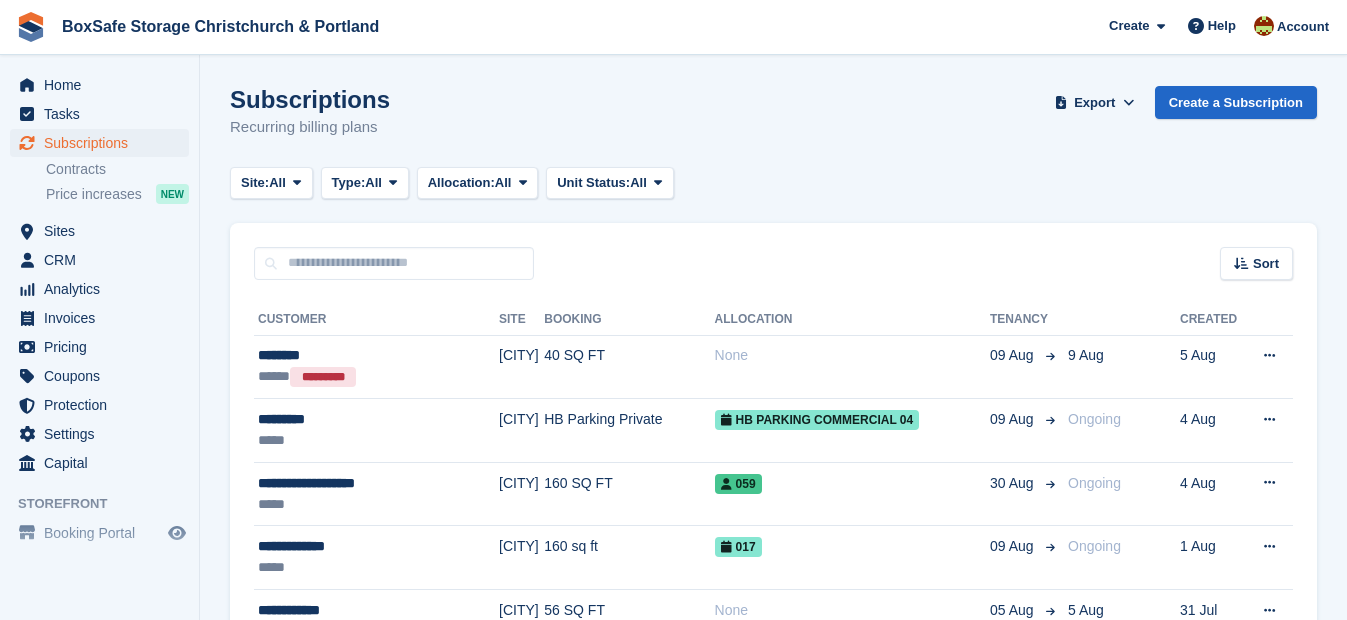 scroll, scrollTop: 0, scrollLeft: 0, axis: both 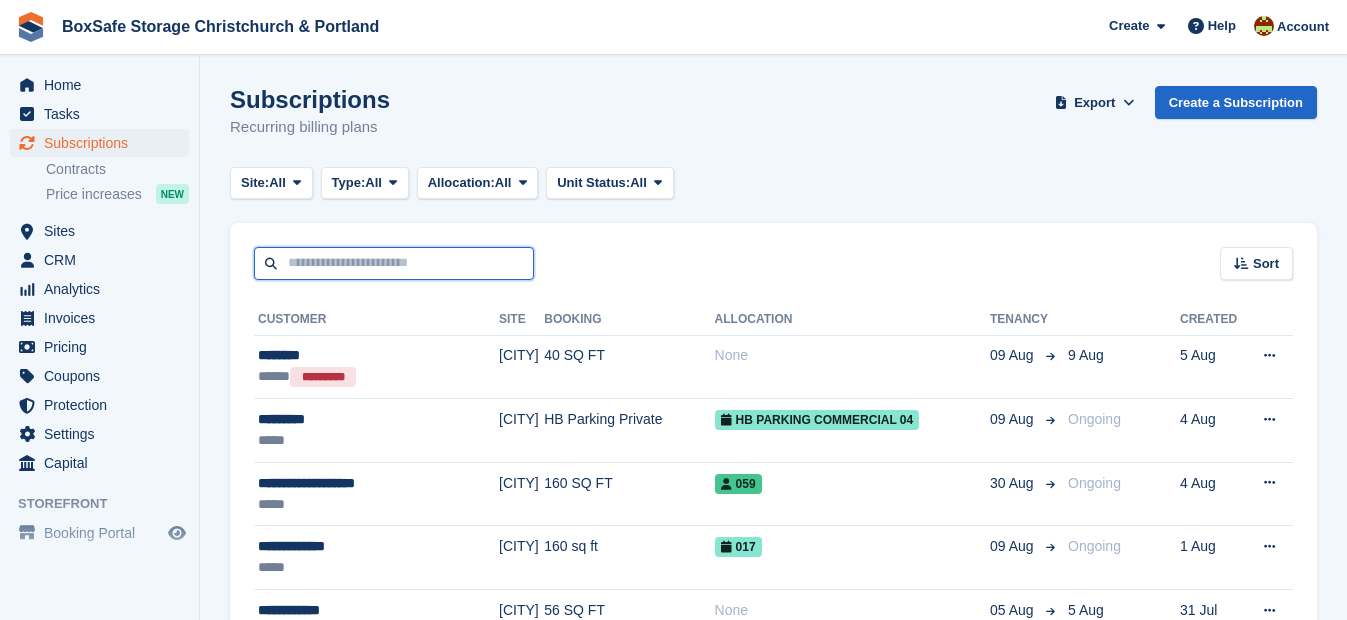 click at bounding box center [394, 263] 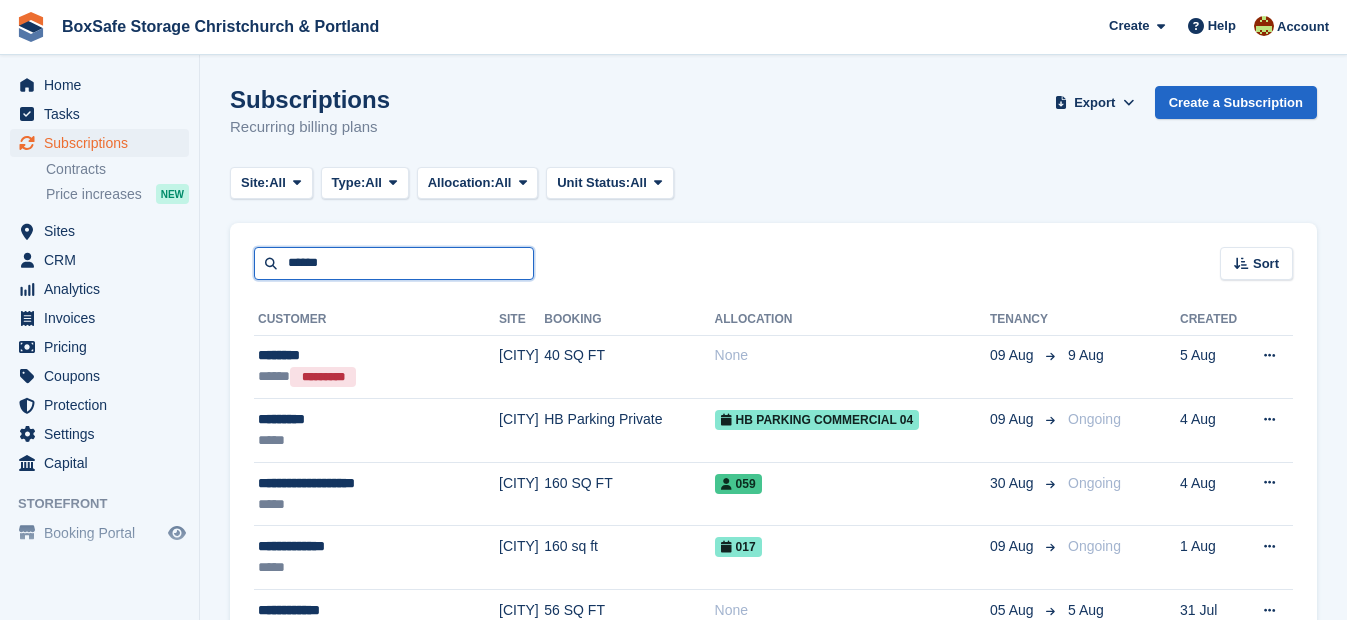 type on "******" 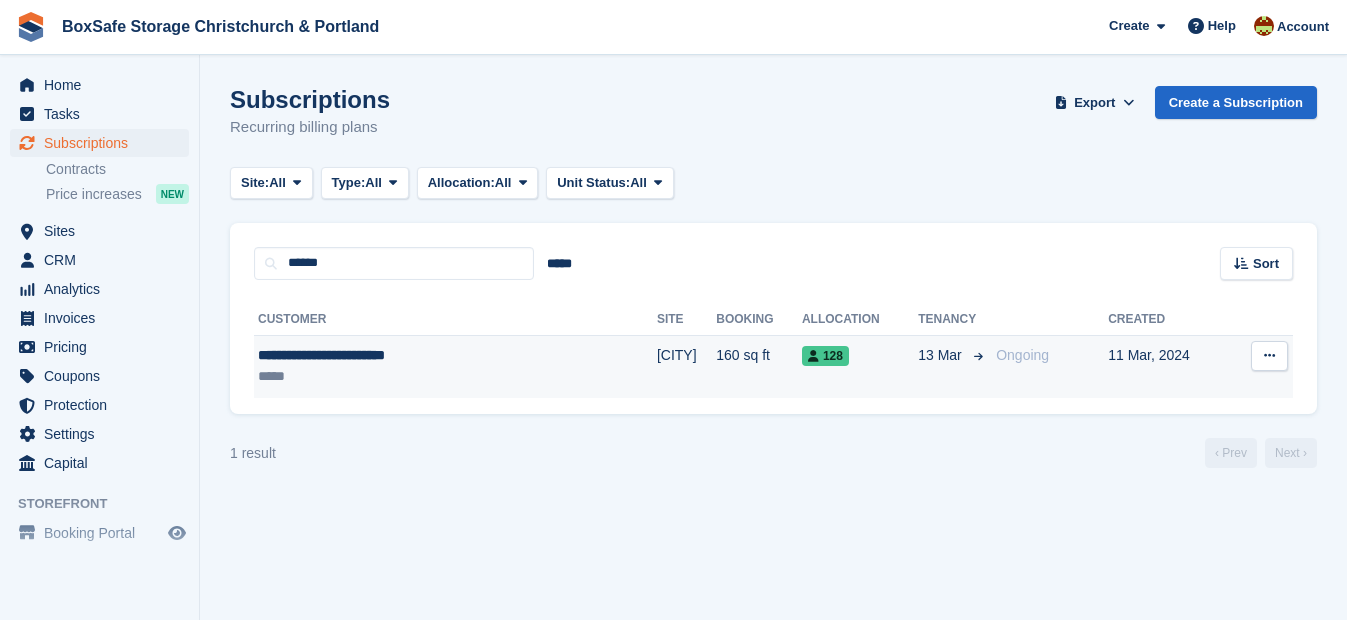click on "**********" at bounding box center [391, 355] 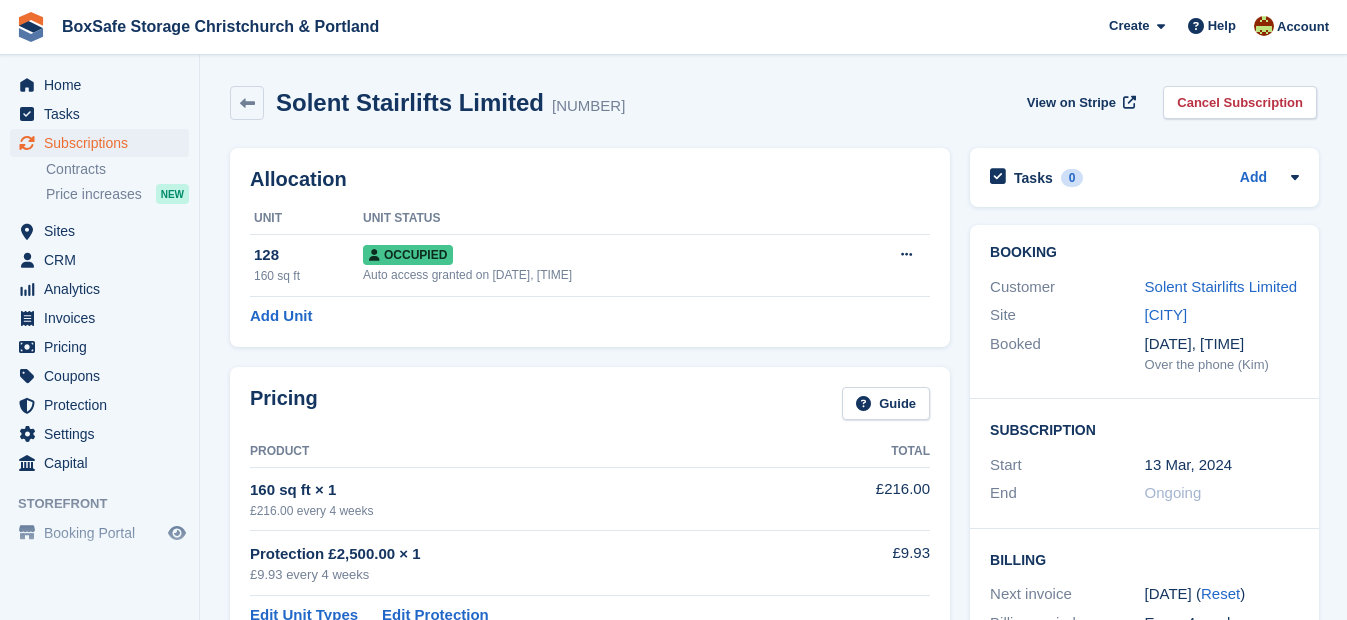 scroll, scrollTop: 0, scrollLeft: 0, axis: both 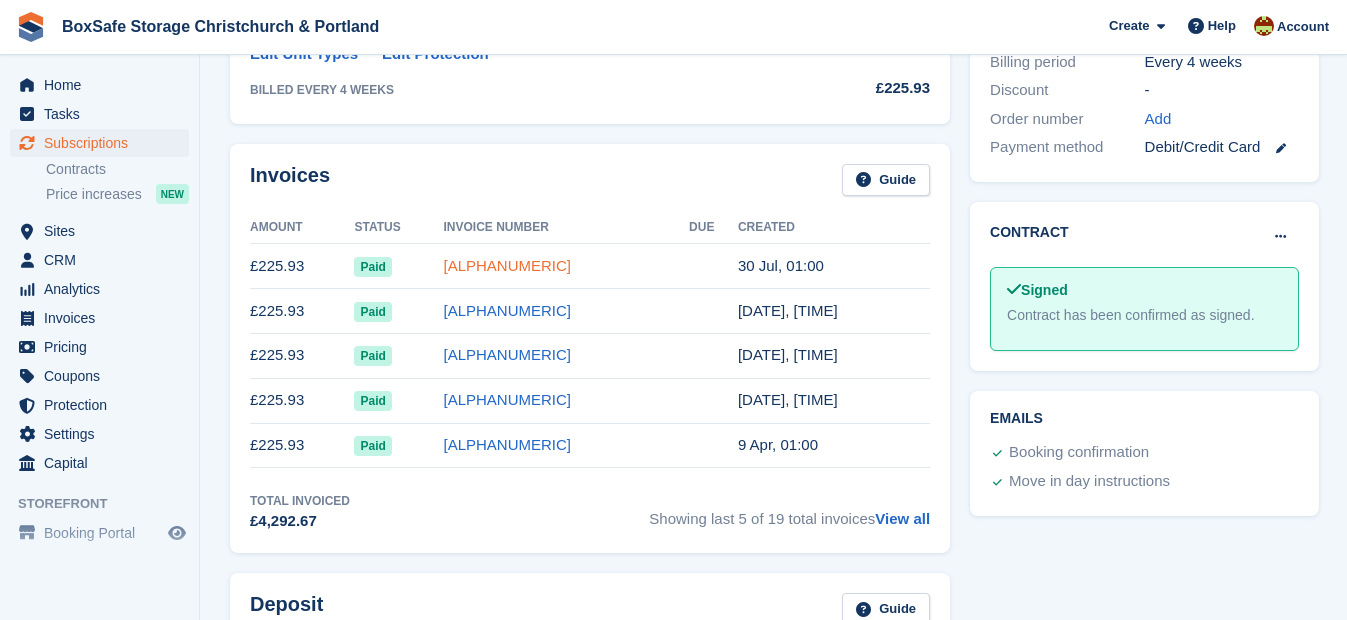 click on "76BBA9A1-3621" at bounding box center (507, 265) 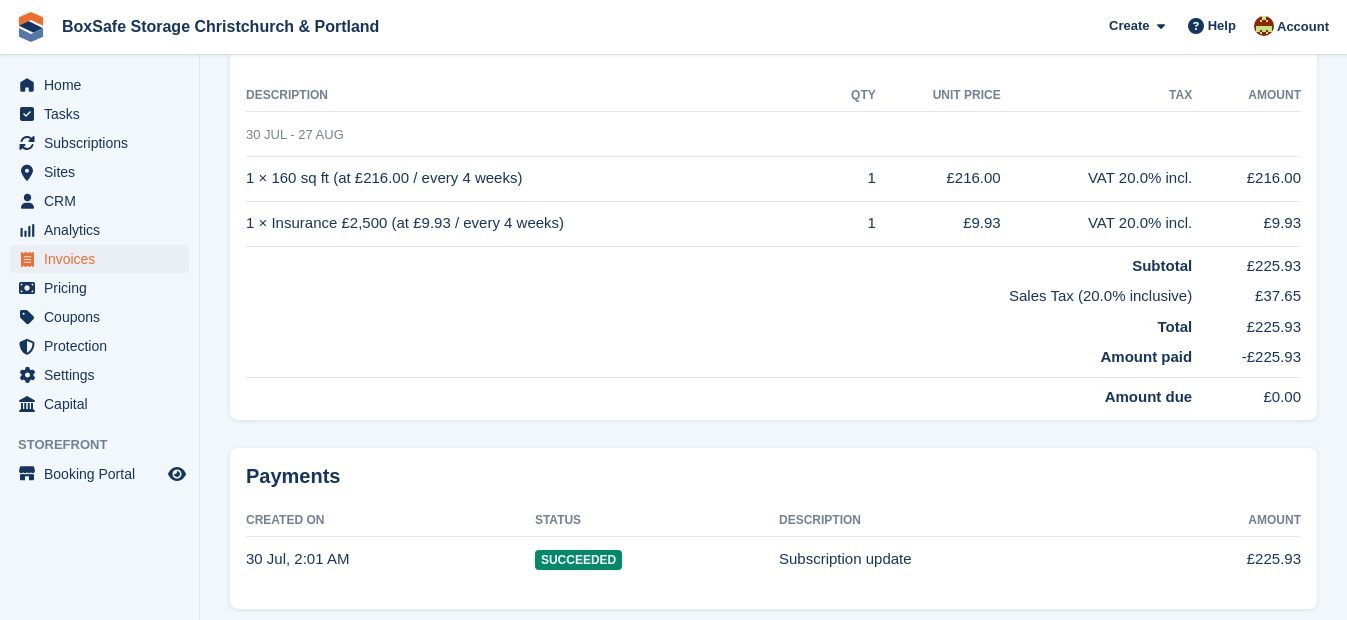 scroll, scrollTop: 0, scrollLeft: 0, axis: both 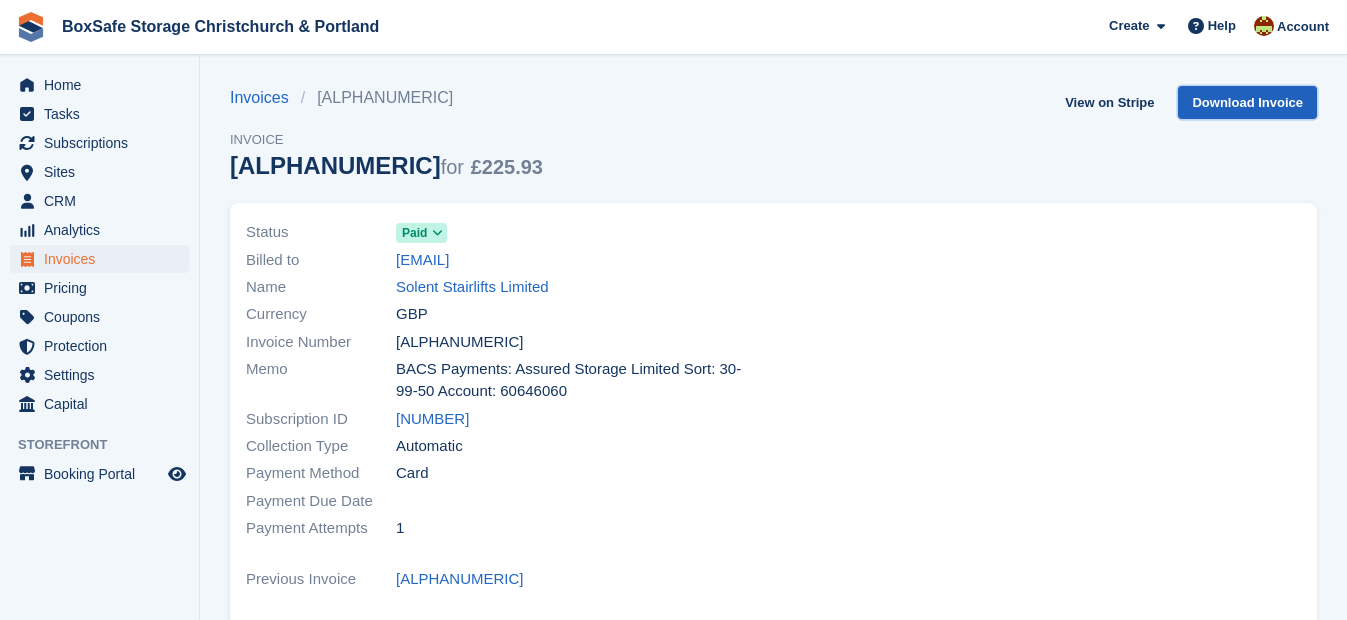 click on "Download Invoice" at bounding box center [1247, 102] 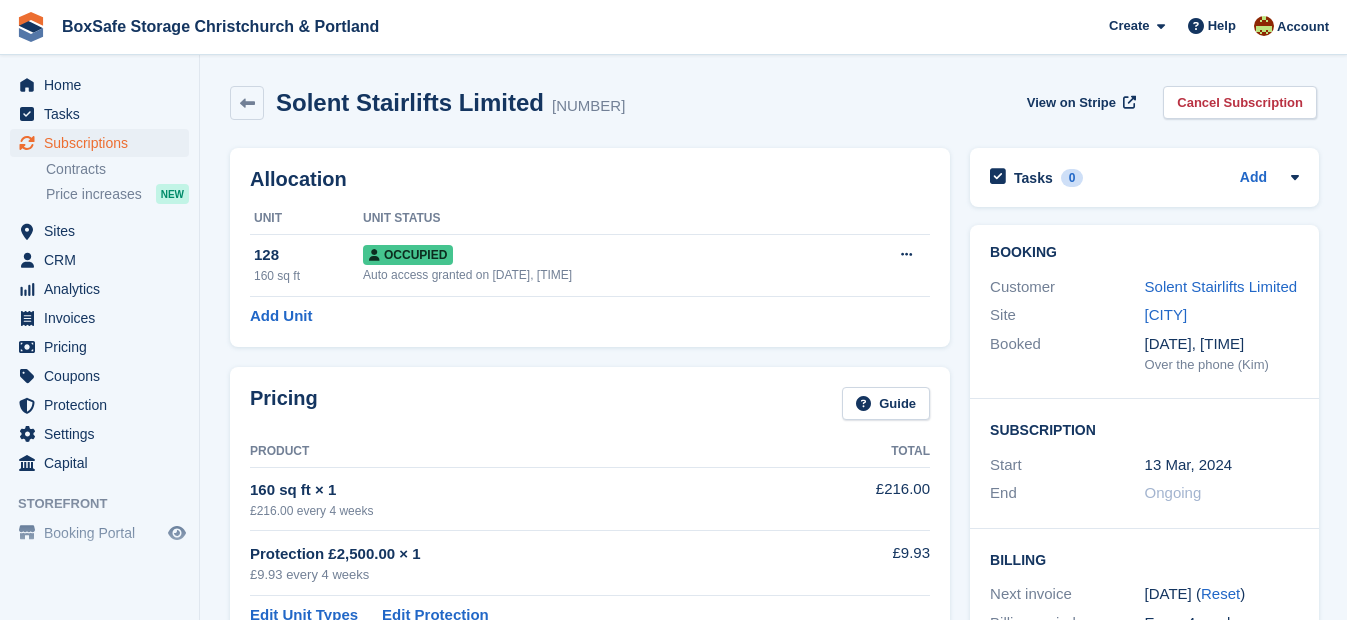 scroll, scrollTop: 561, scrollLeft: 0, axis: vertical 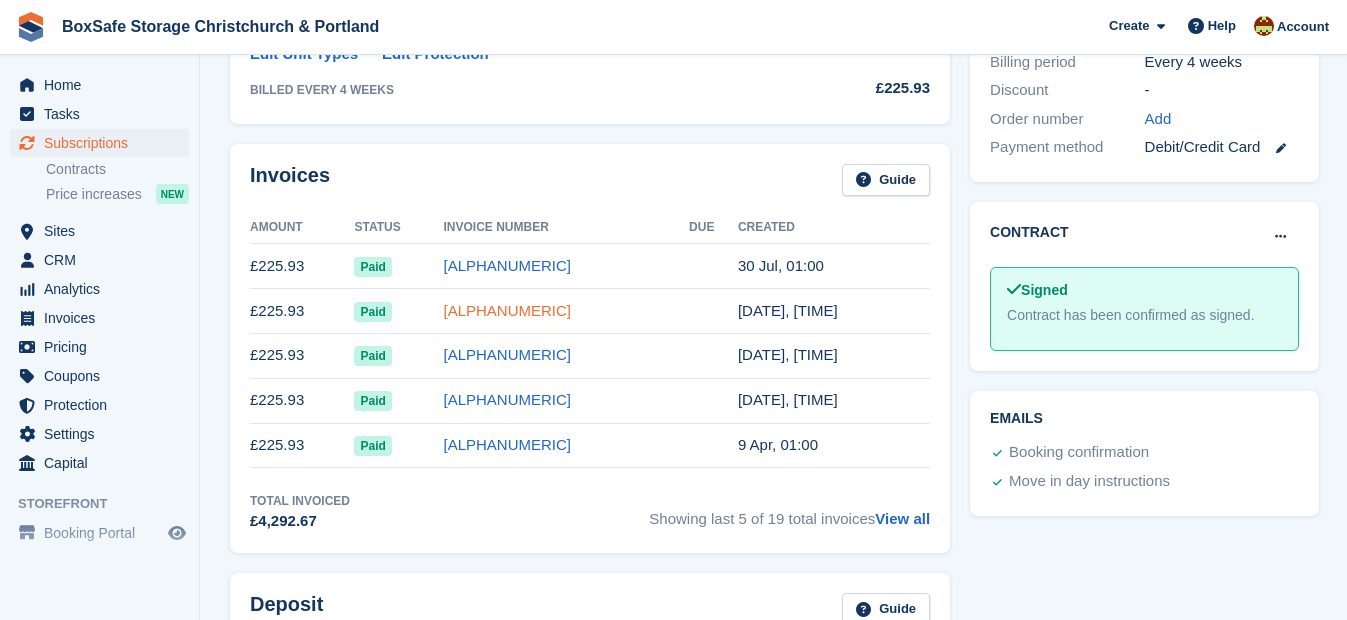 click on "76BBA9A1-3379" at bounding box center (507, 310) 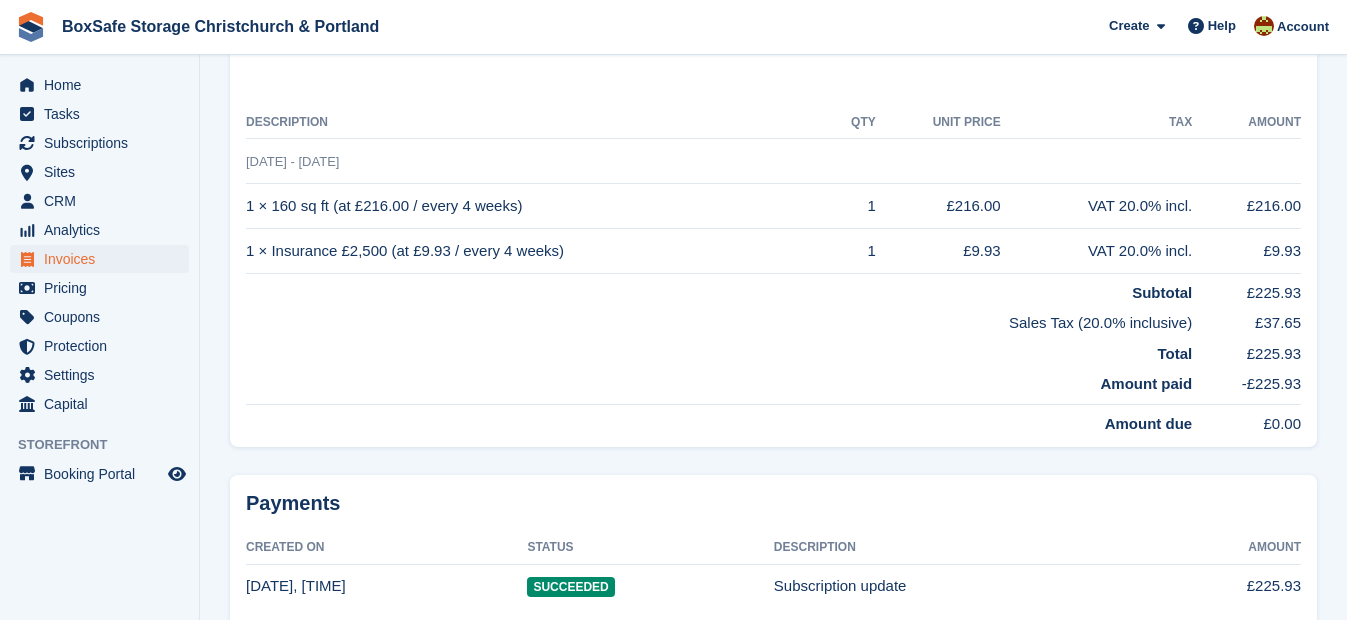 scroll, scrollTop: 0, scrollLeft: 0, axis: both 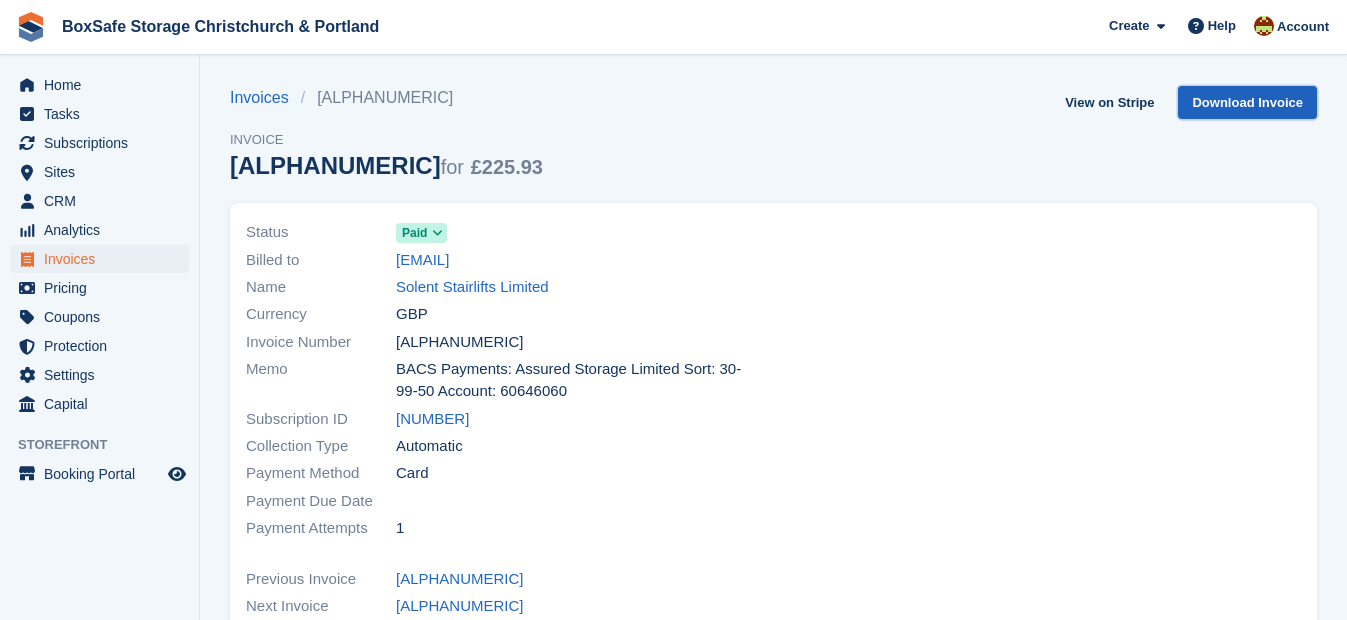 click on "Download Invoice" at bounding box center [1247, 102] 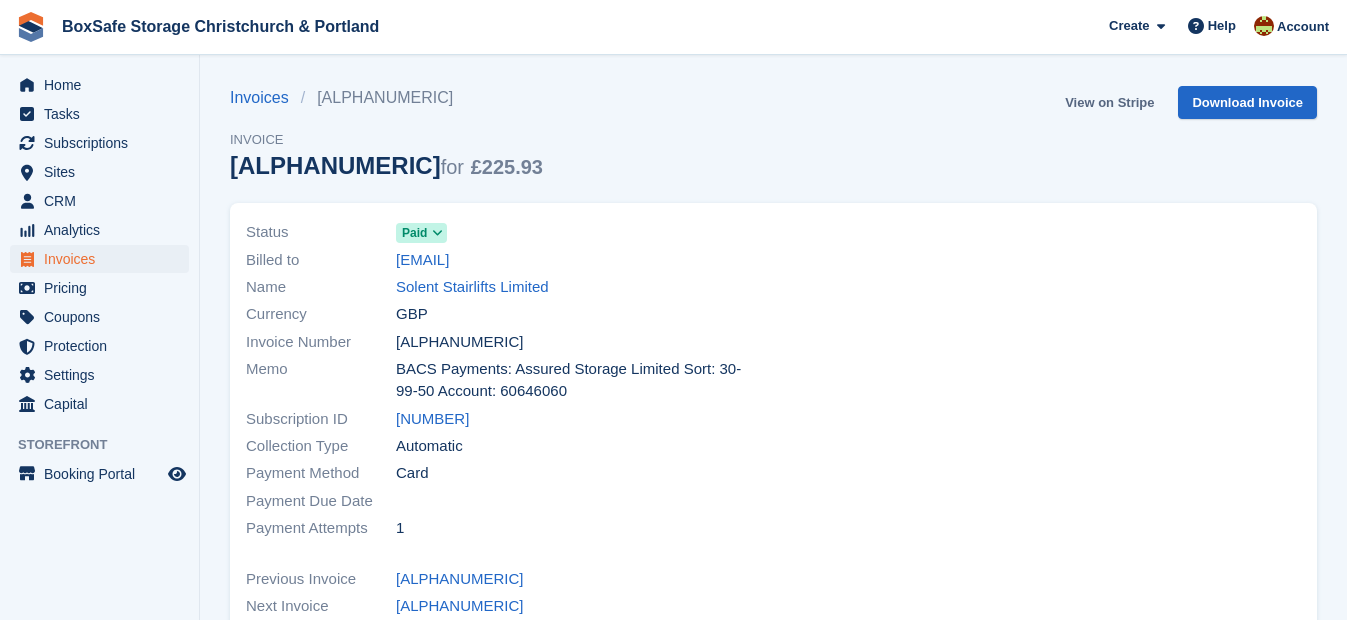 click on "View on Stripe" at bounding box center (1109, 102) 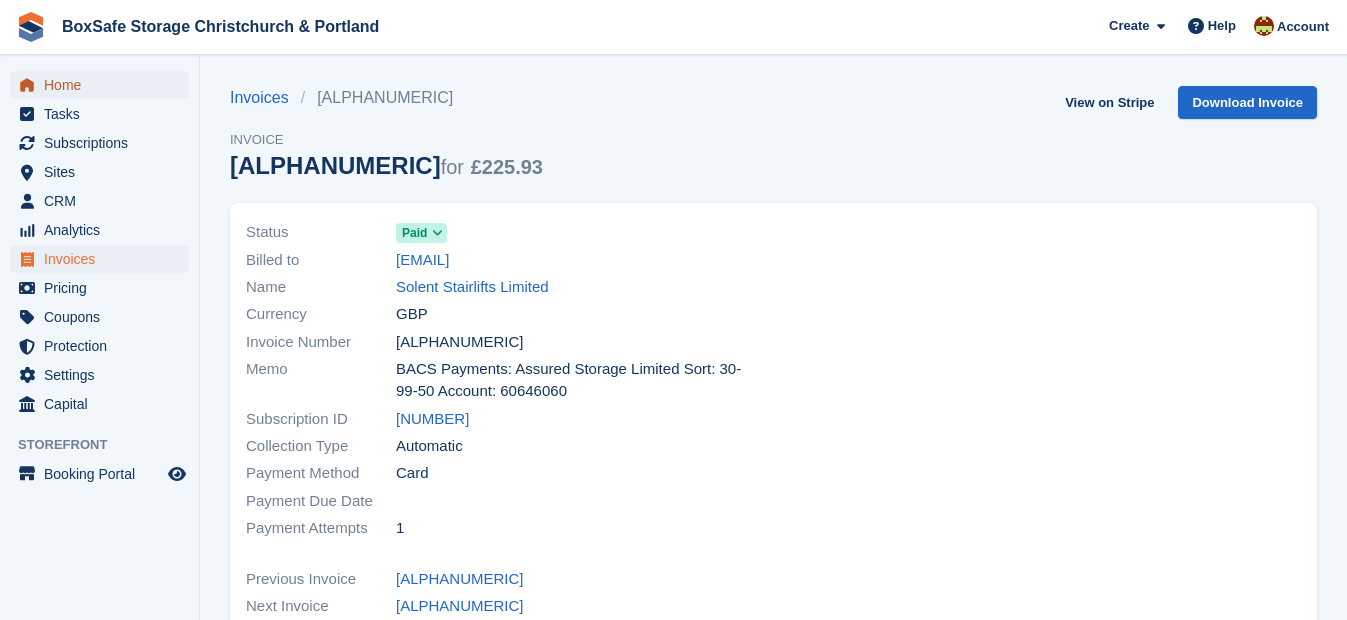 click on "Home" at bounding box center [104, 85] 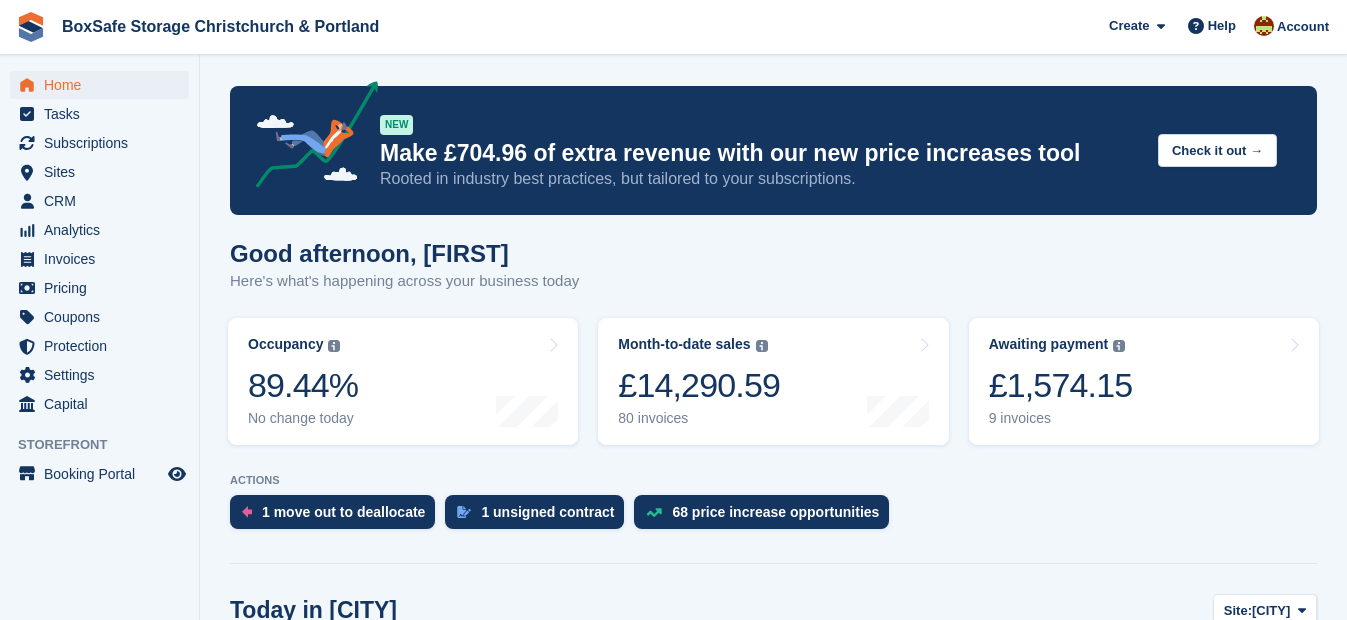 scroll, scrollTop: 0, scrollLeft: 0, axis: both 